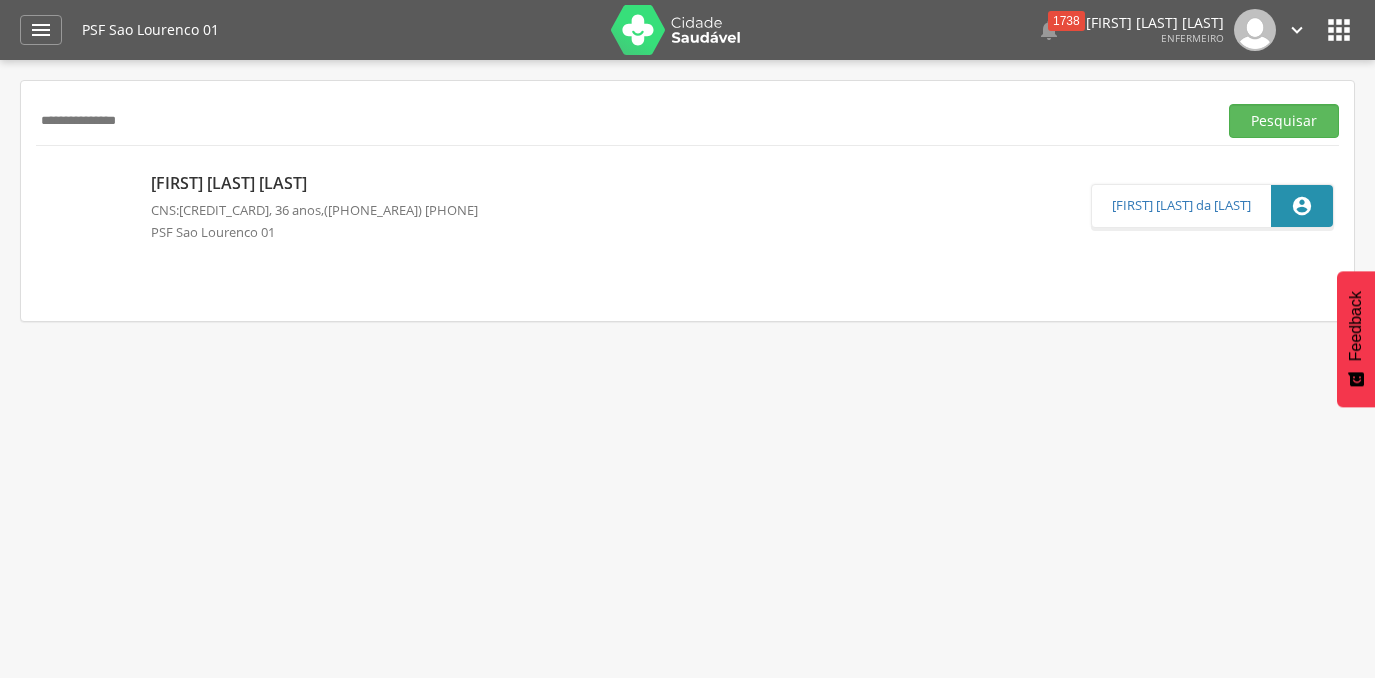 scroll, scrollTop: 0, scrollLeft: 0, axis: both 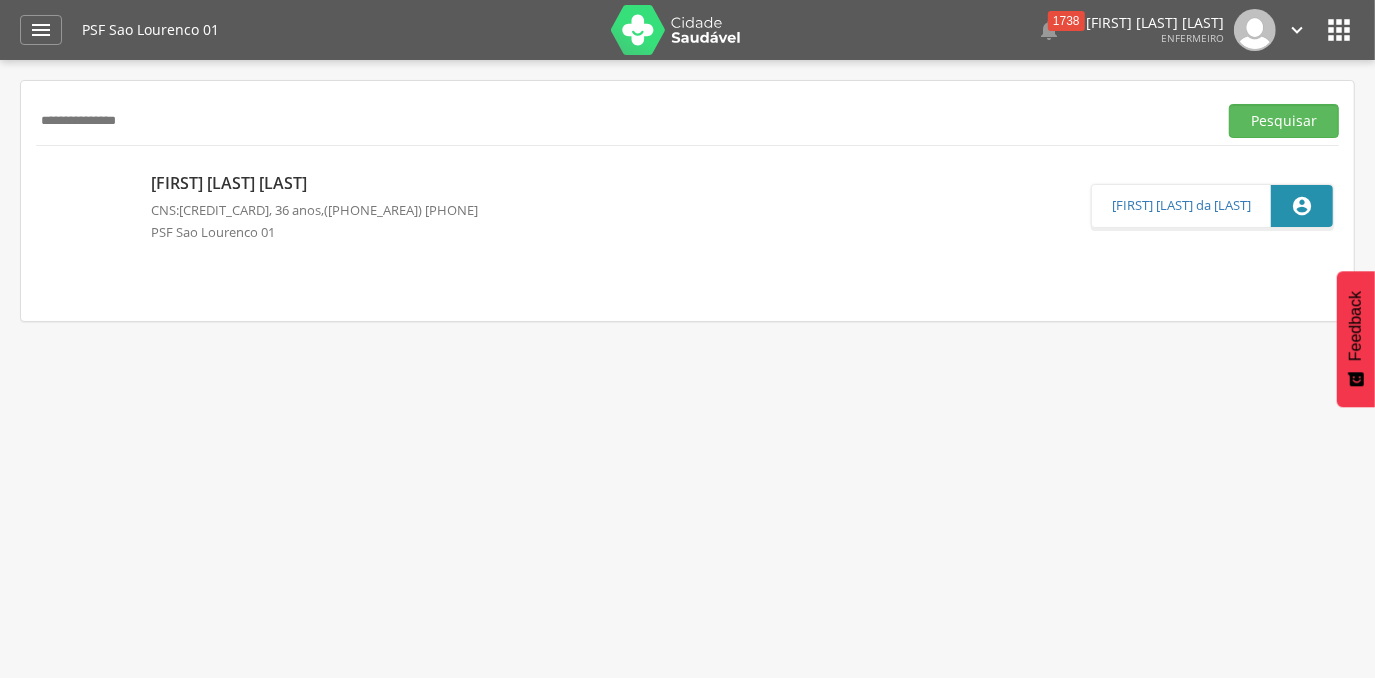 drag, startPoint x: 177, startPoint y: 112, endPoint x: 6, endPoint y: 121, distance: 171.23668 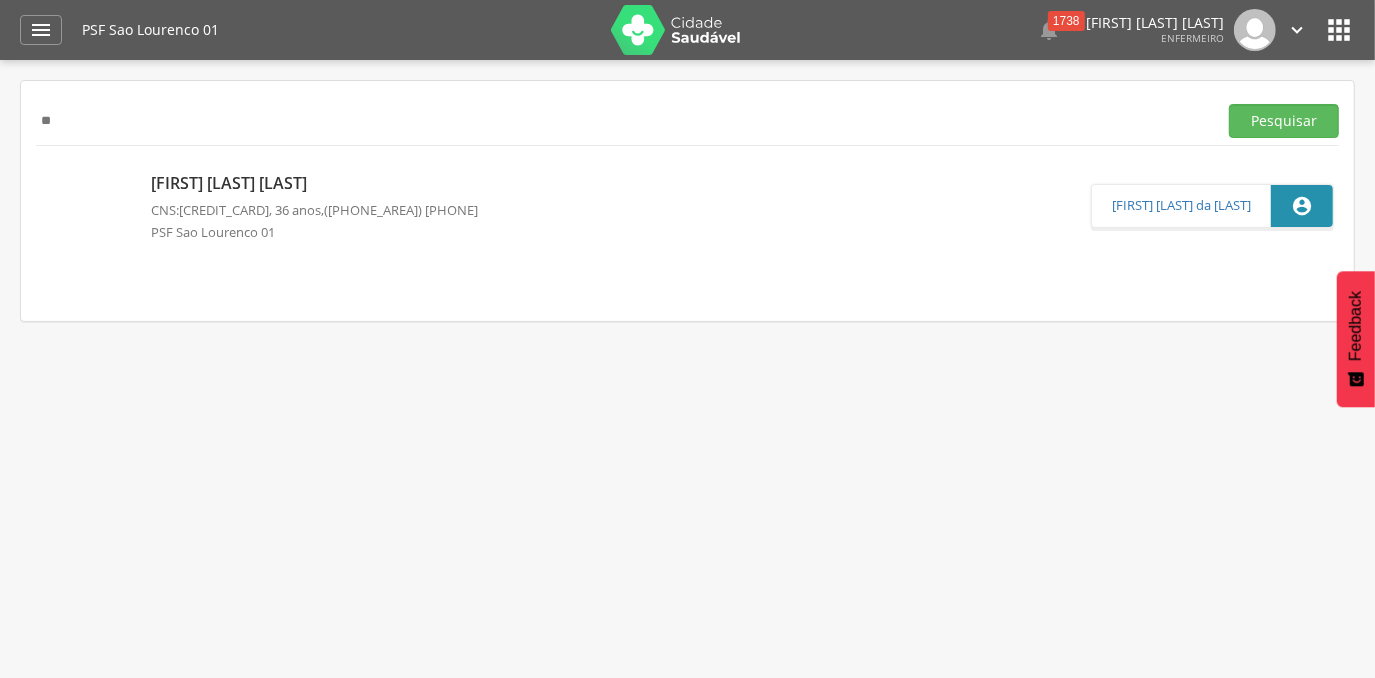type on "*" 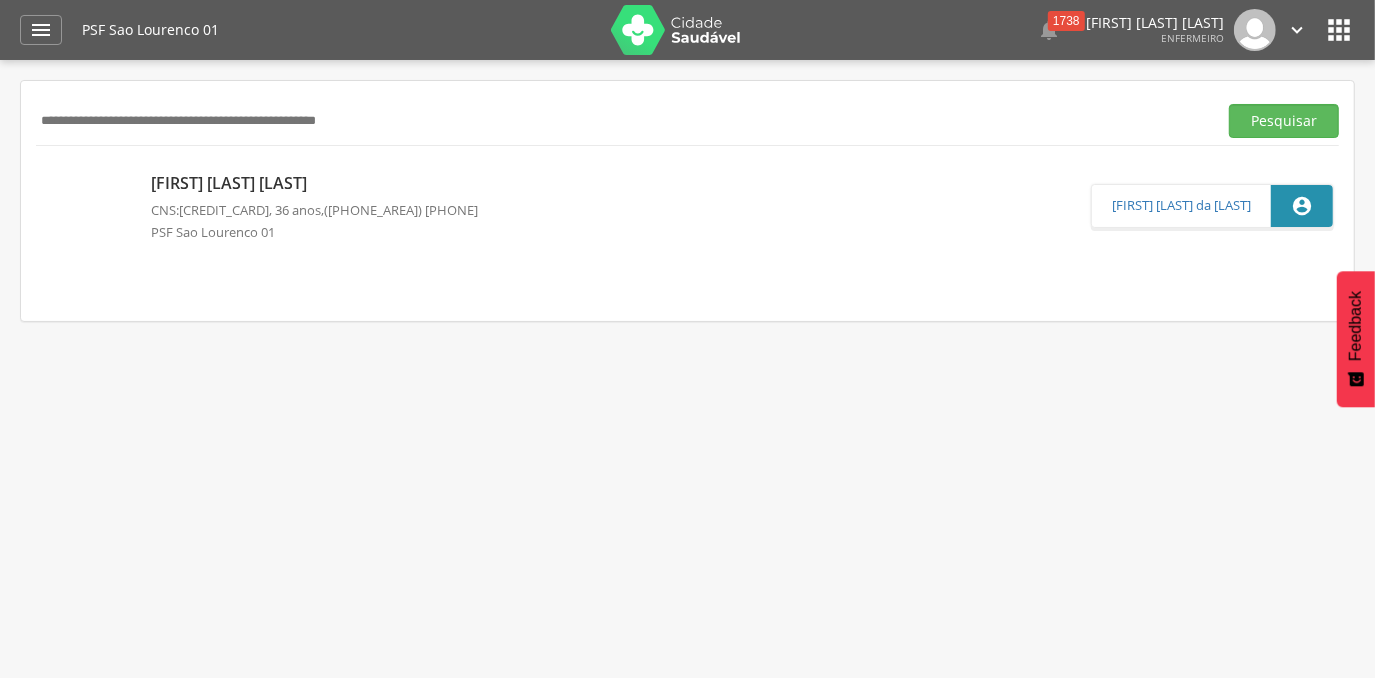 paste on "**********" 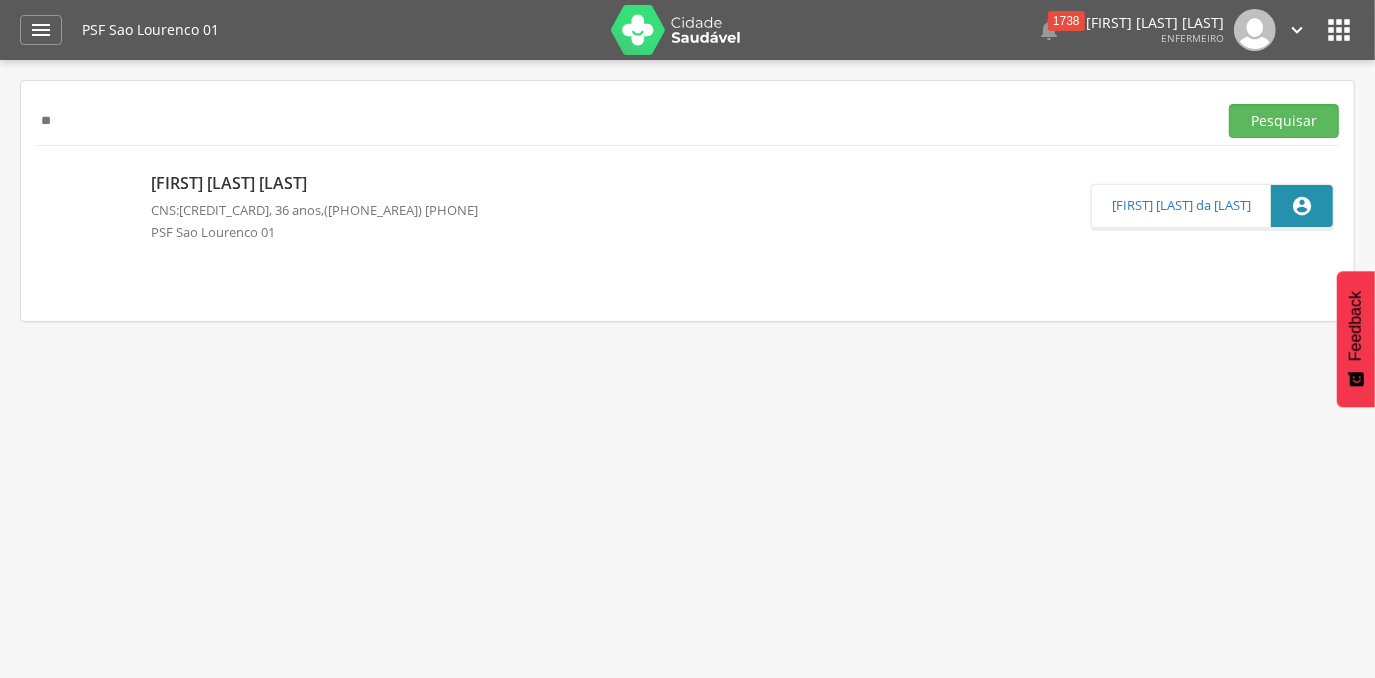 type on "*" 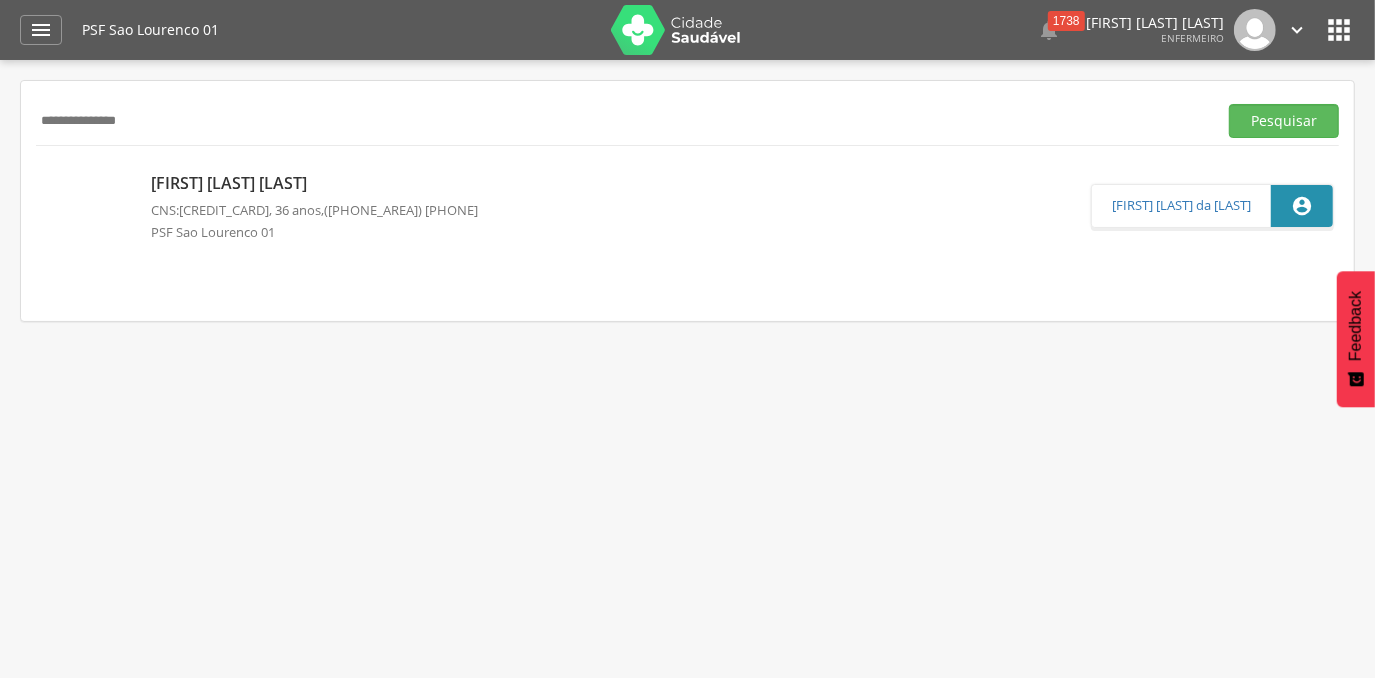 click on "Pesquisar" at bounding box center (1284, 121) 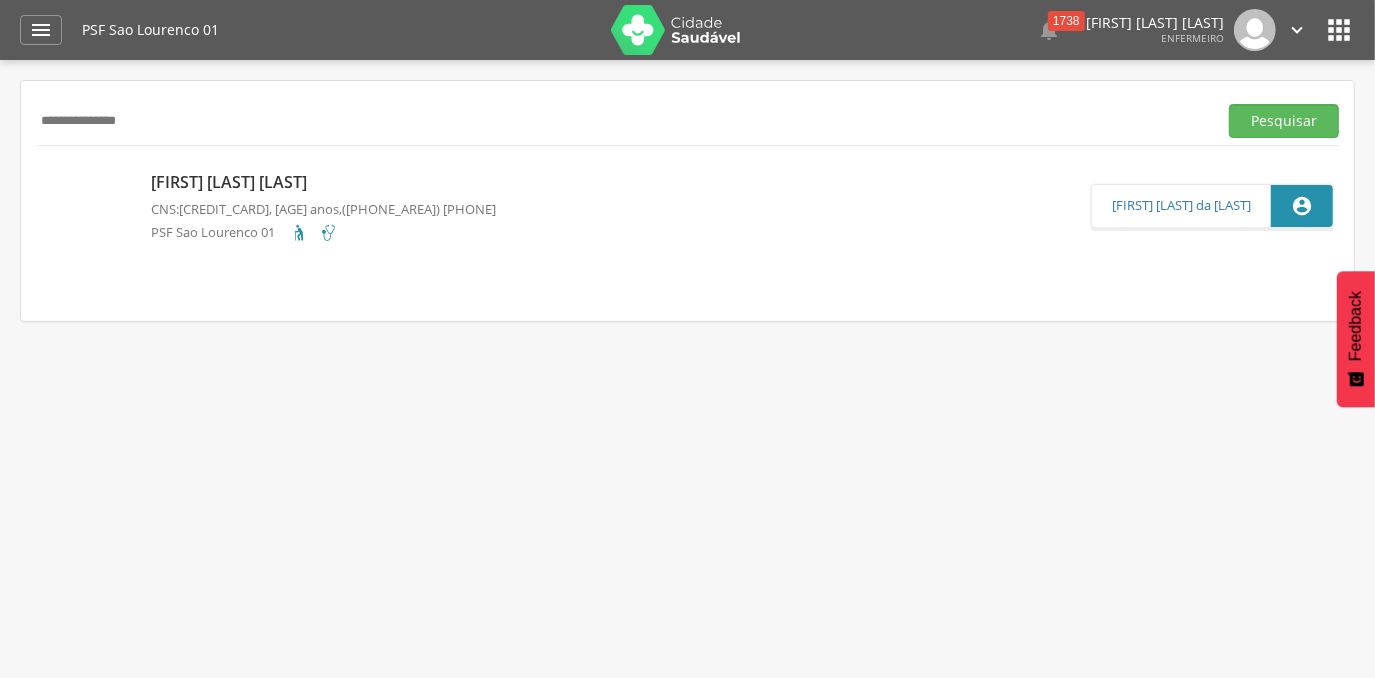 click on "**********" at bounding box center (622, 121) 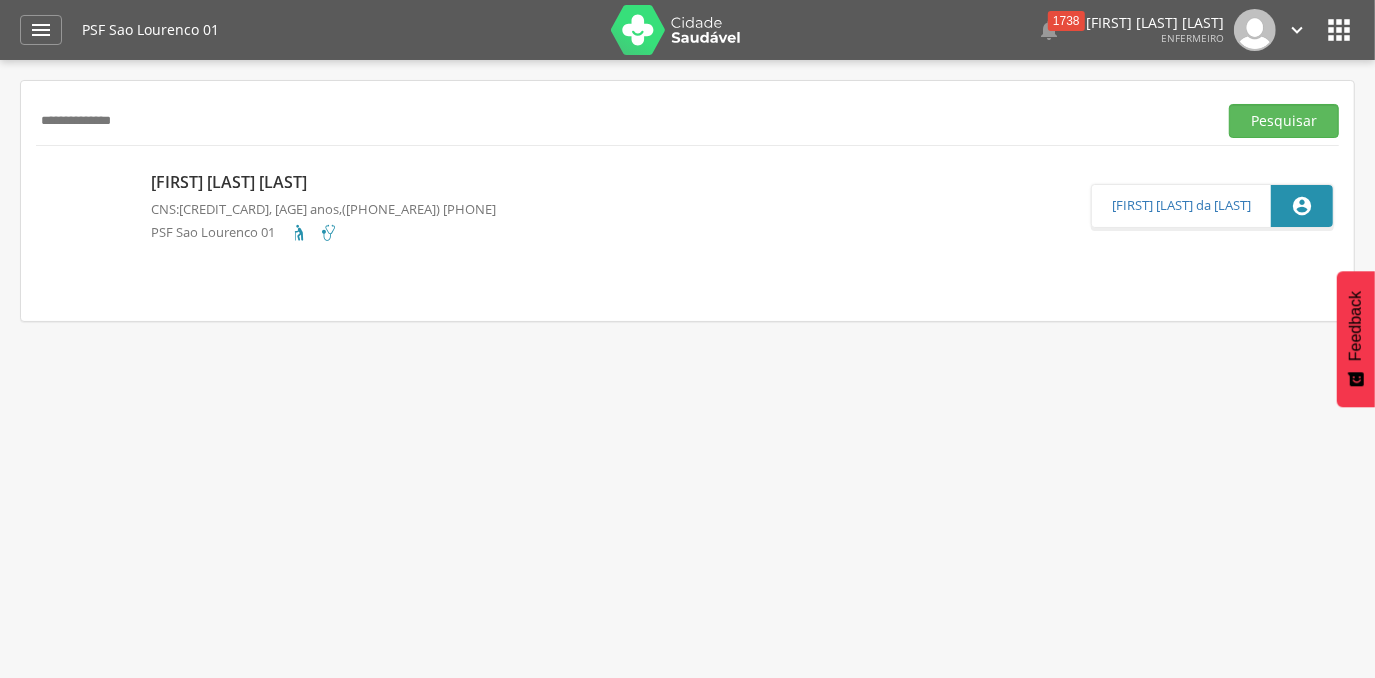 click on "Pesquisar" at bounding box center (1284, 121) 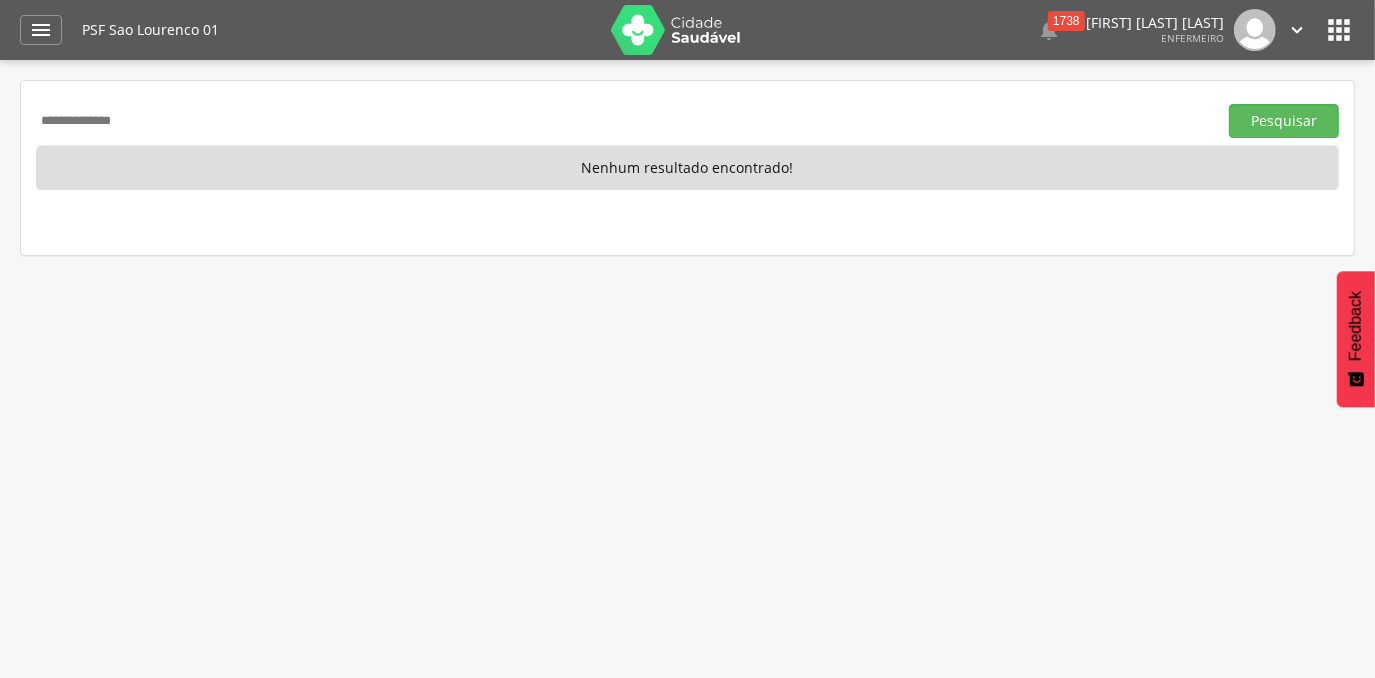 drag, startPoint x: 168, startPoint y: 128, endPoint x: 26, endPoint y: 120, distance: 142.22517 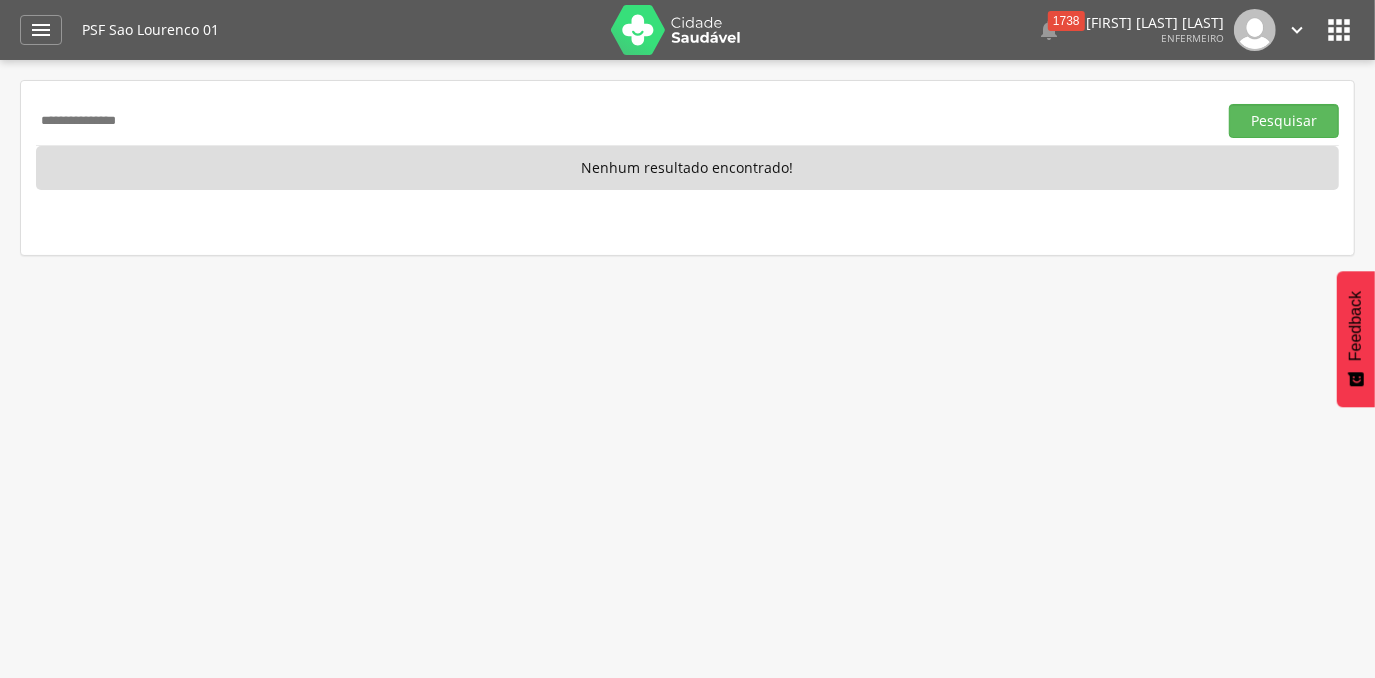 click on "Pesquisar" at bounding box center [1284, 121] 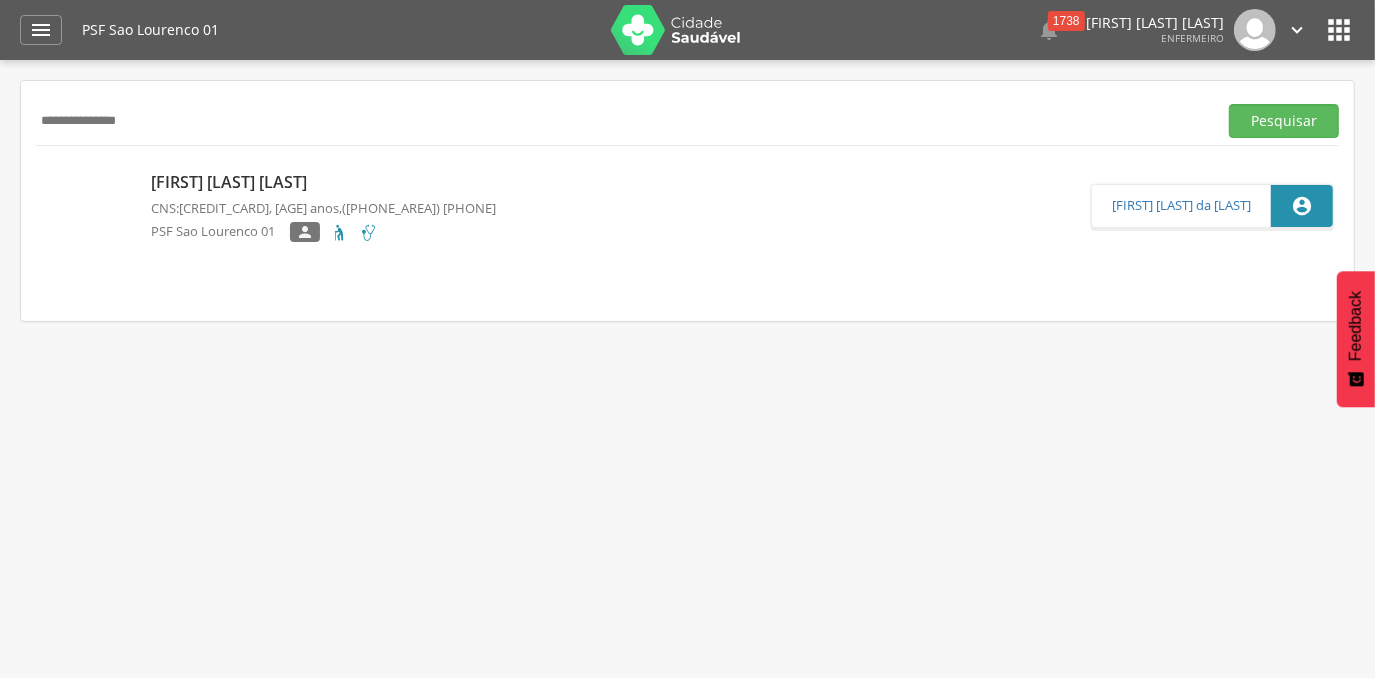 click on "**********" at bounding box center (622, 121) 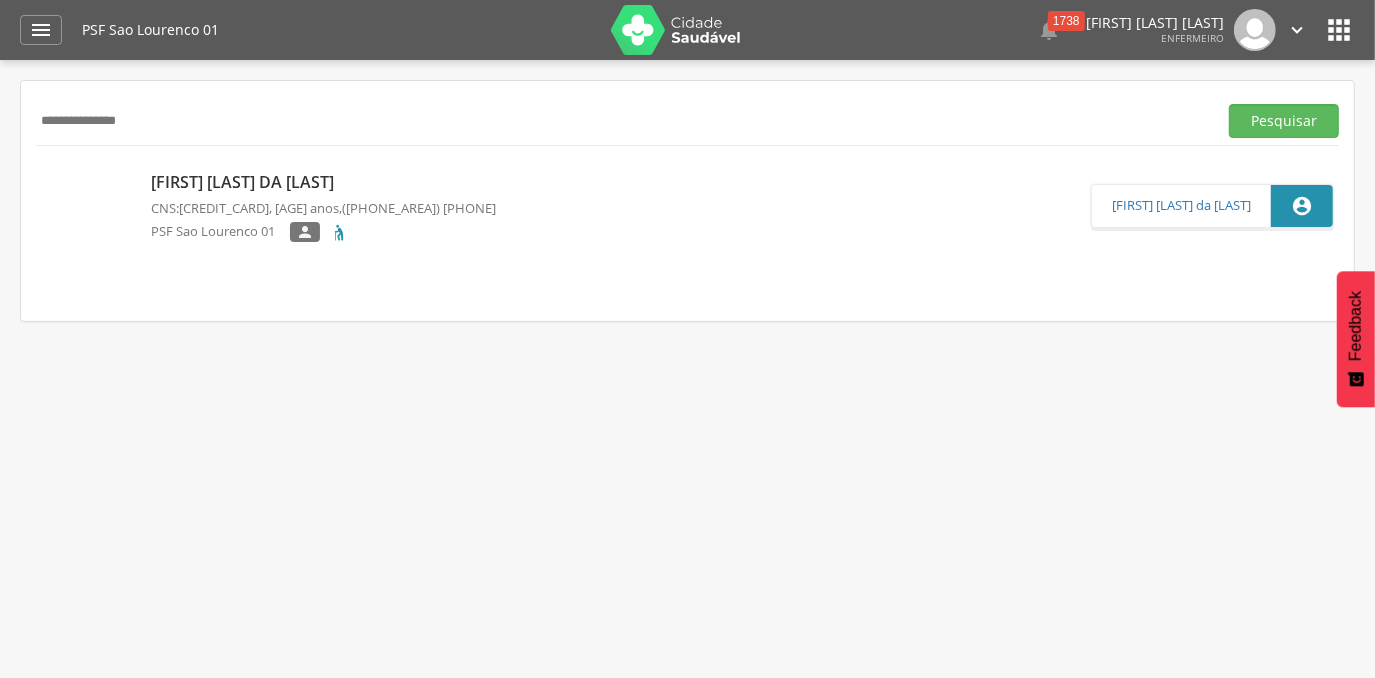 click on "**********" at bounding box center (622, 121) 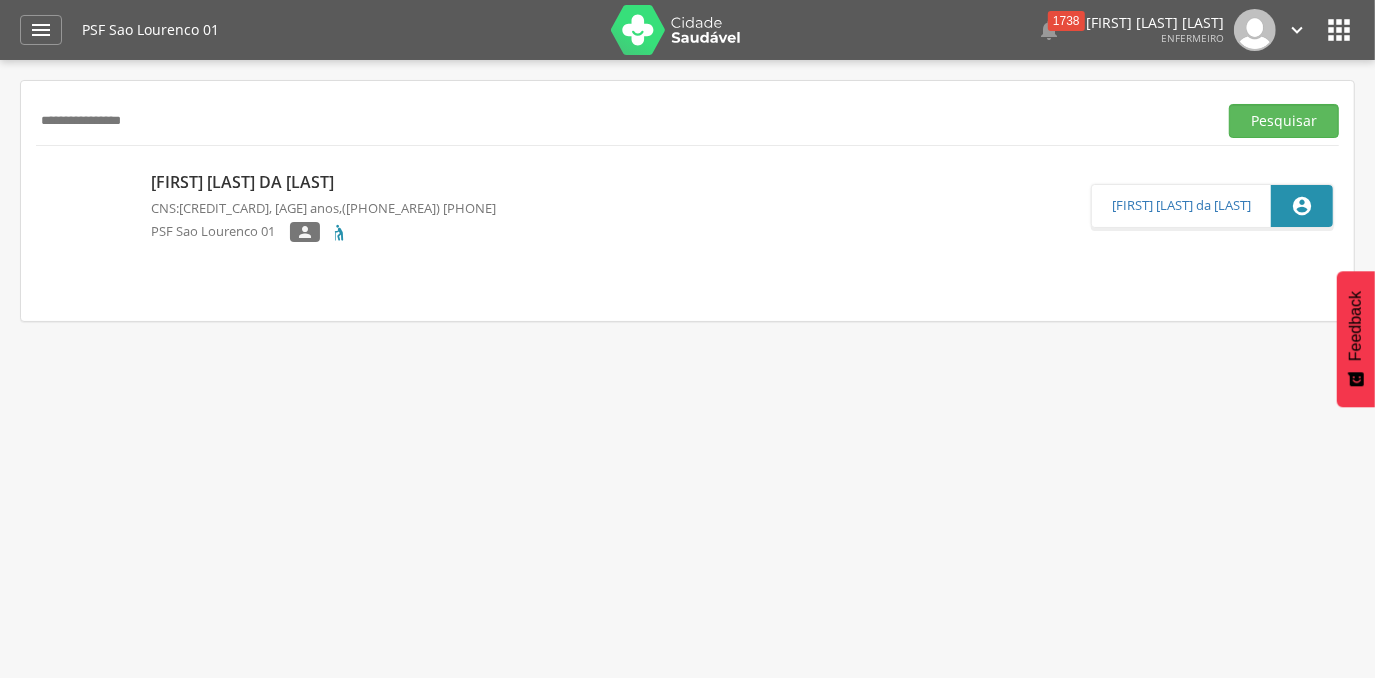 click on "Pesquisar" at bounding box center (1284, 121) 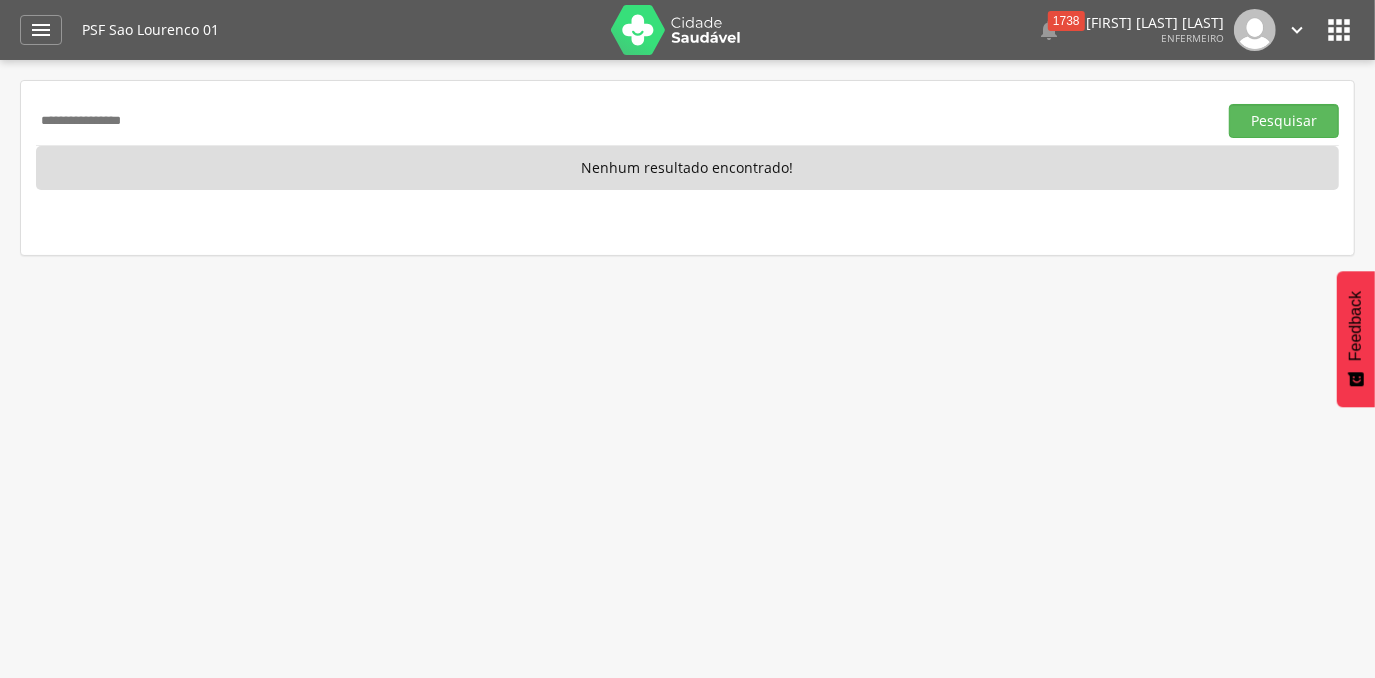 drag, startPoint x: 179, startPoint y: 120, endPoint x: -4, endPoint y: 116, distance: 183.04372 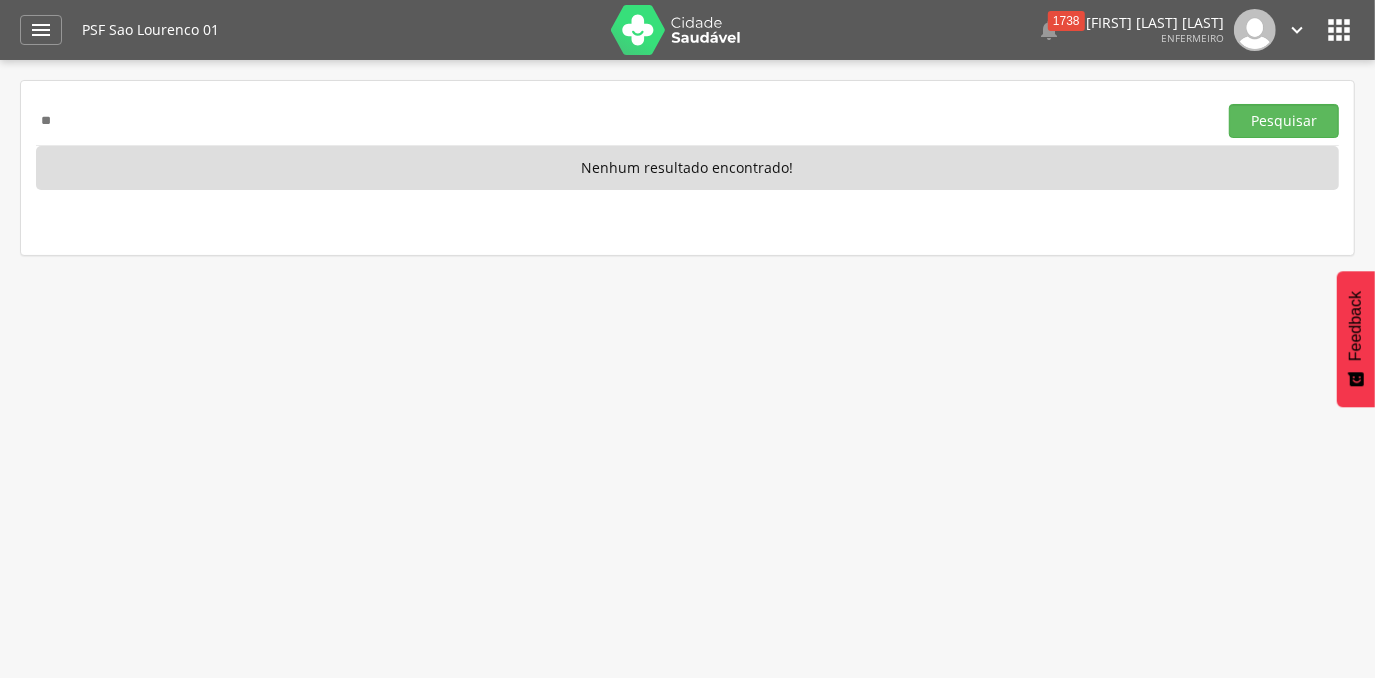 type on "*" 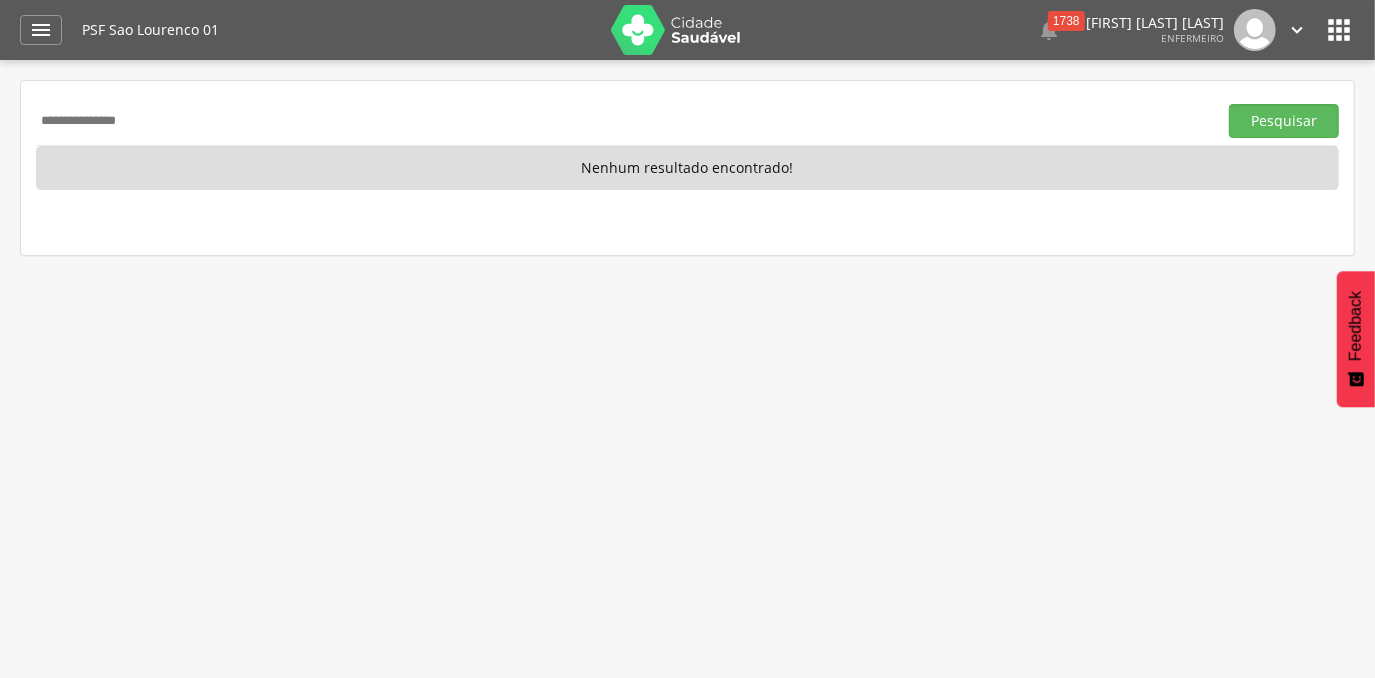 click on "Pesquisar" at bounding box center (1284, 121) 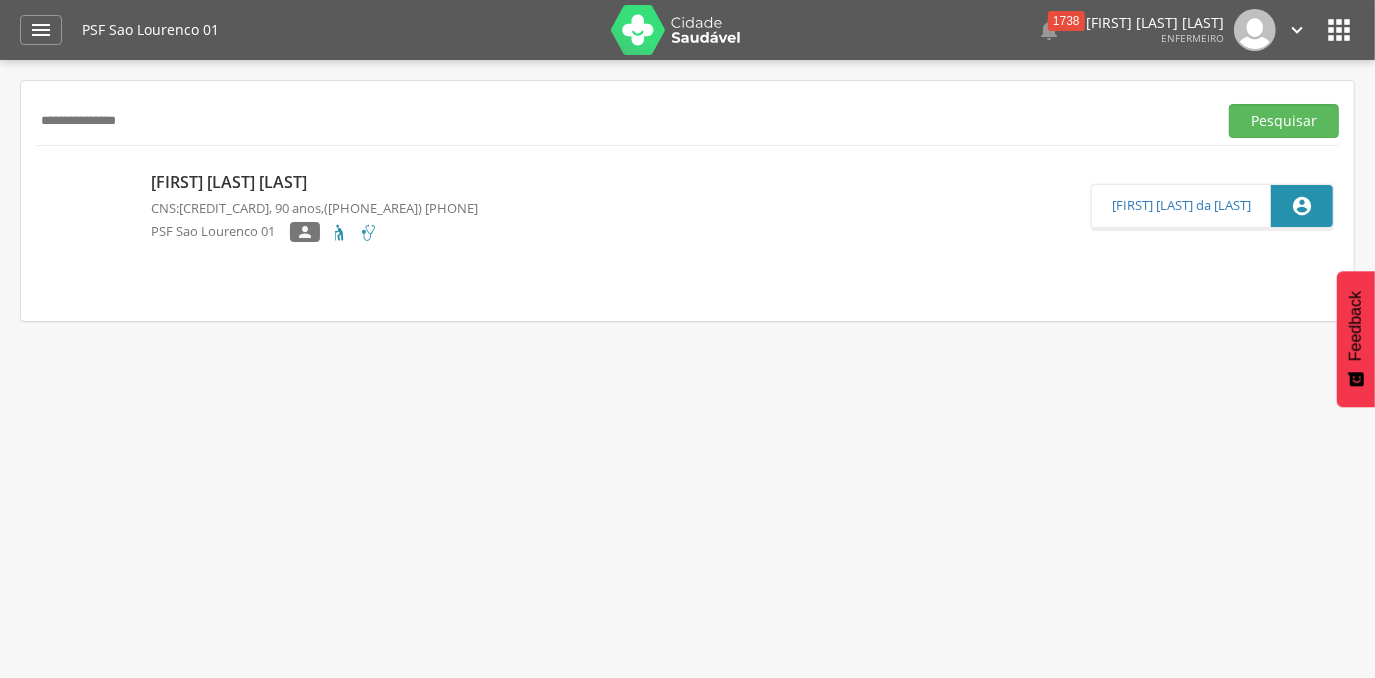 click on "**********" at bounding box center [622, 121] 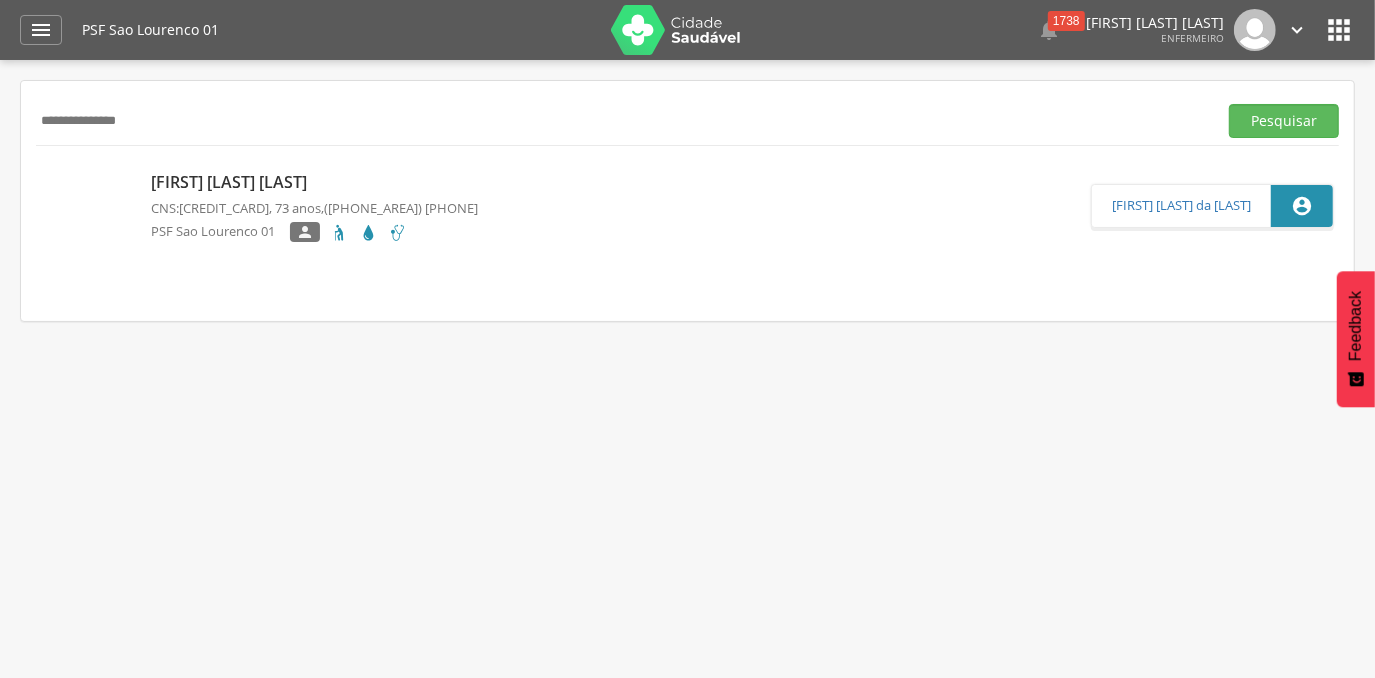 click on "**********" at bounding box center [622, 121] 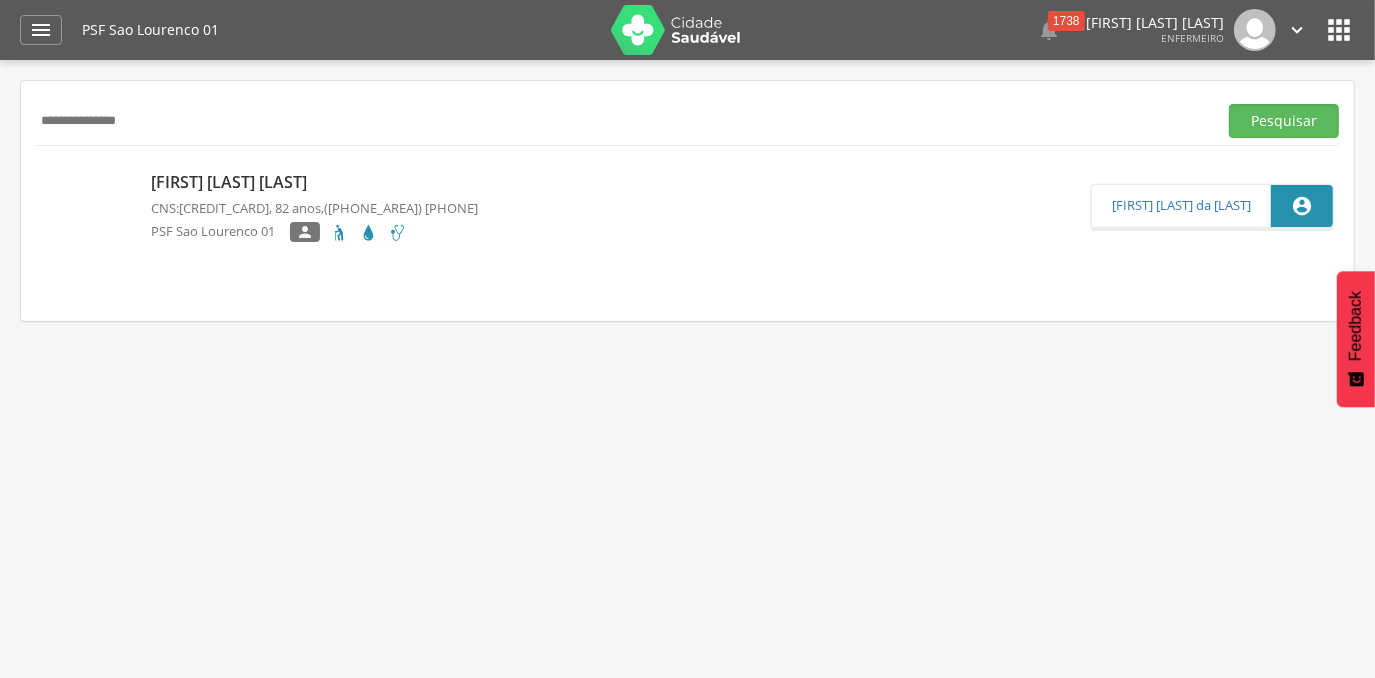 drag, startPoint x: 294, startPoint y: 677, endPoint x: 306, endPoint y: 629, distance: 49.47727 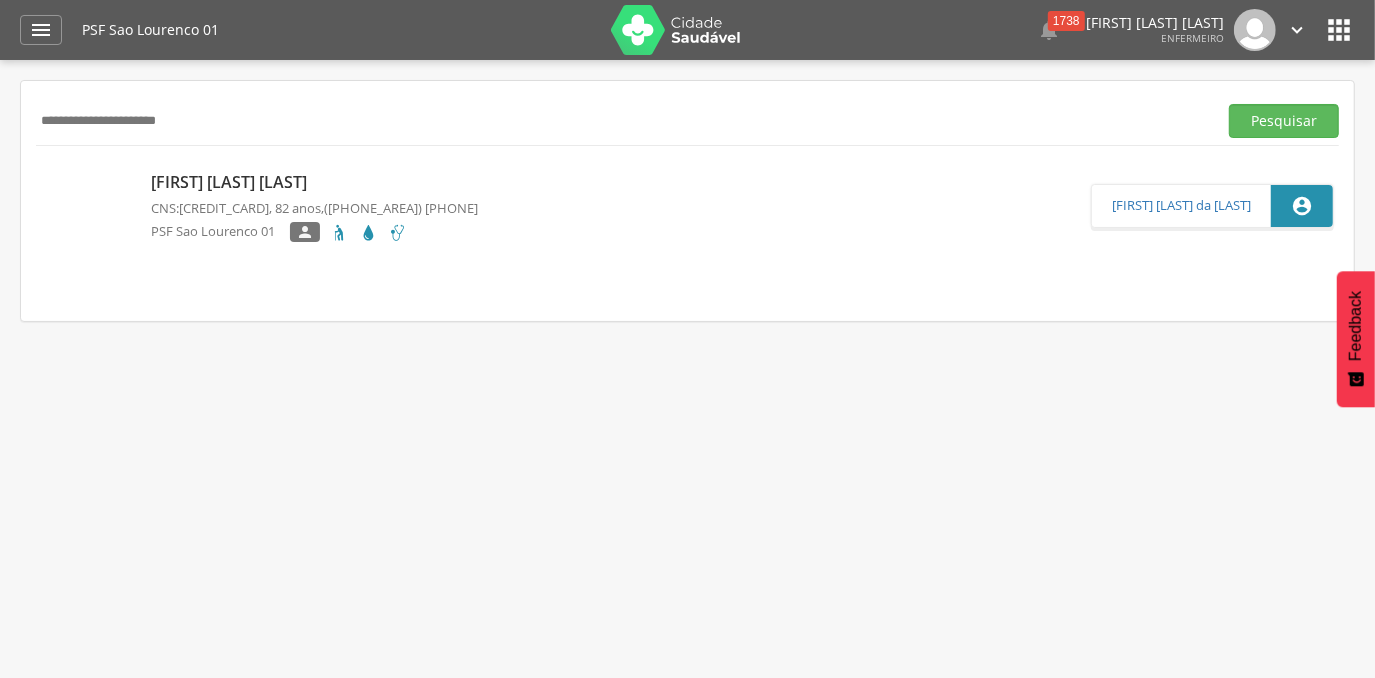 type on "**********" 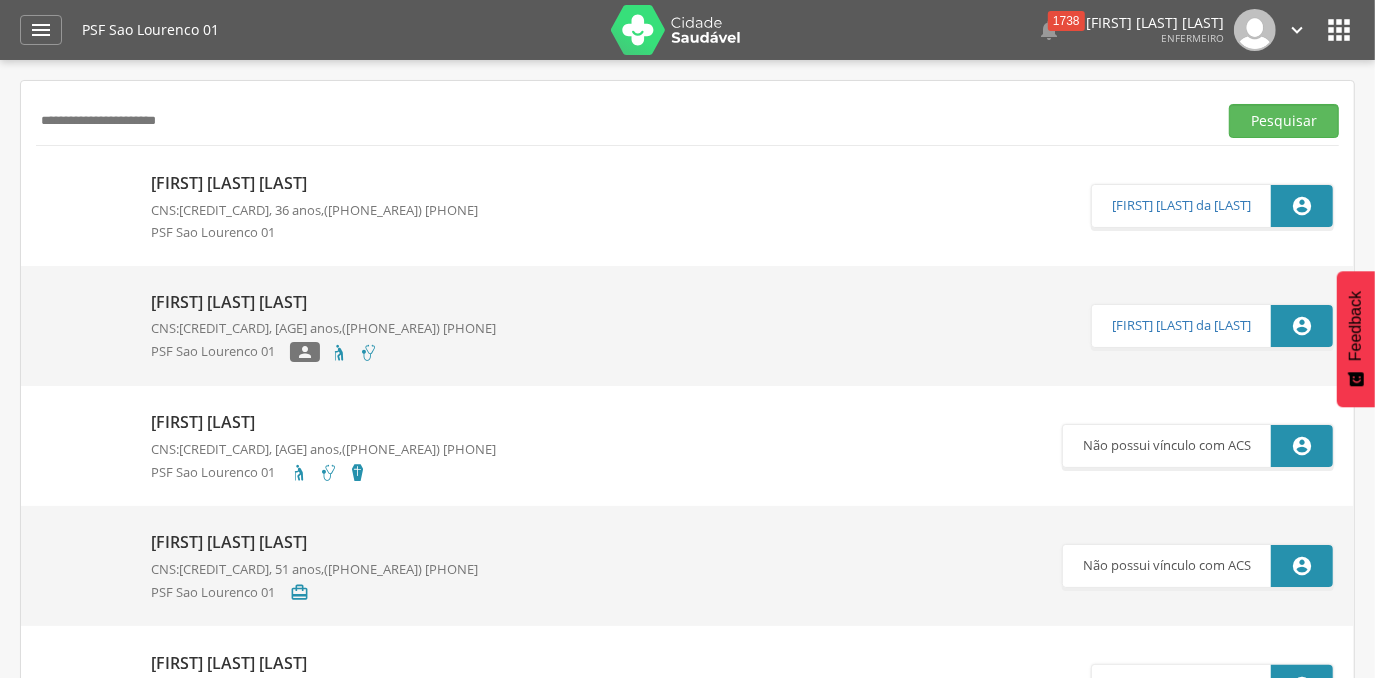 click on "[FIRST] [LAST] [LAST]" at bounding box center [323, 302] 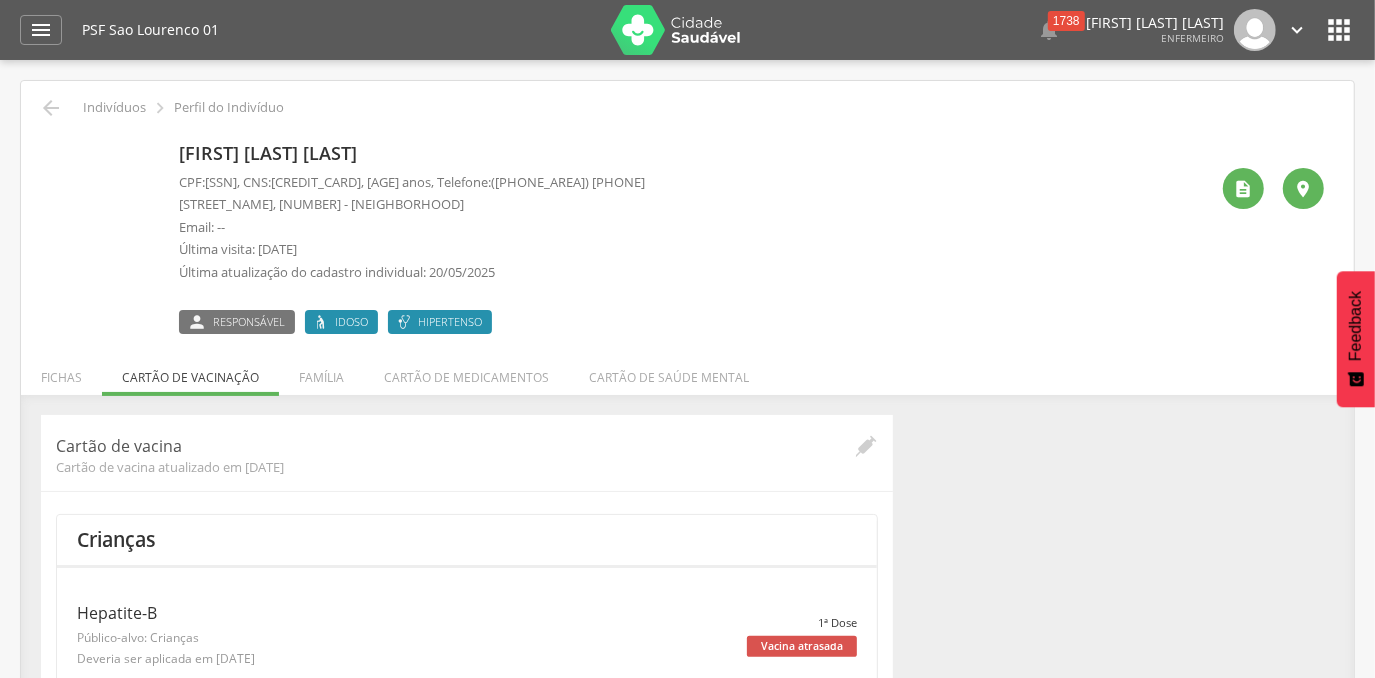 drag, startPoint x: 461, startPoint y: 182, endPoint x: 349, endPoint y: 166, distance: 113.137085 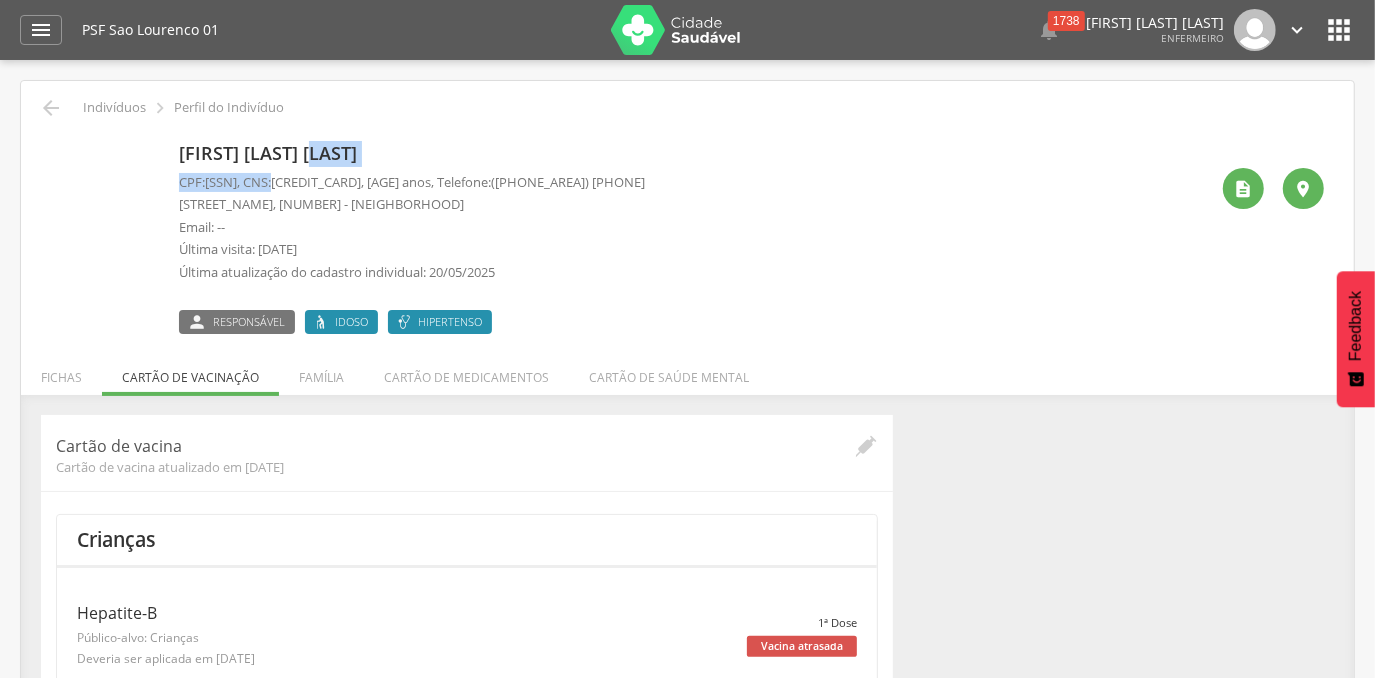 drag, startPoint x: 349, startPoint y: 166, endPoint x: 338, endPoint y: 175, distance: 14.21267 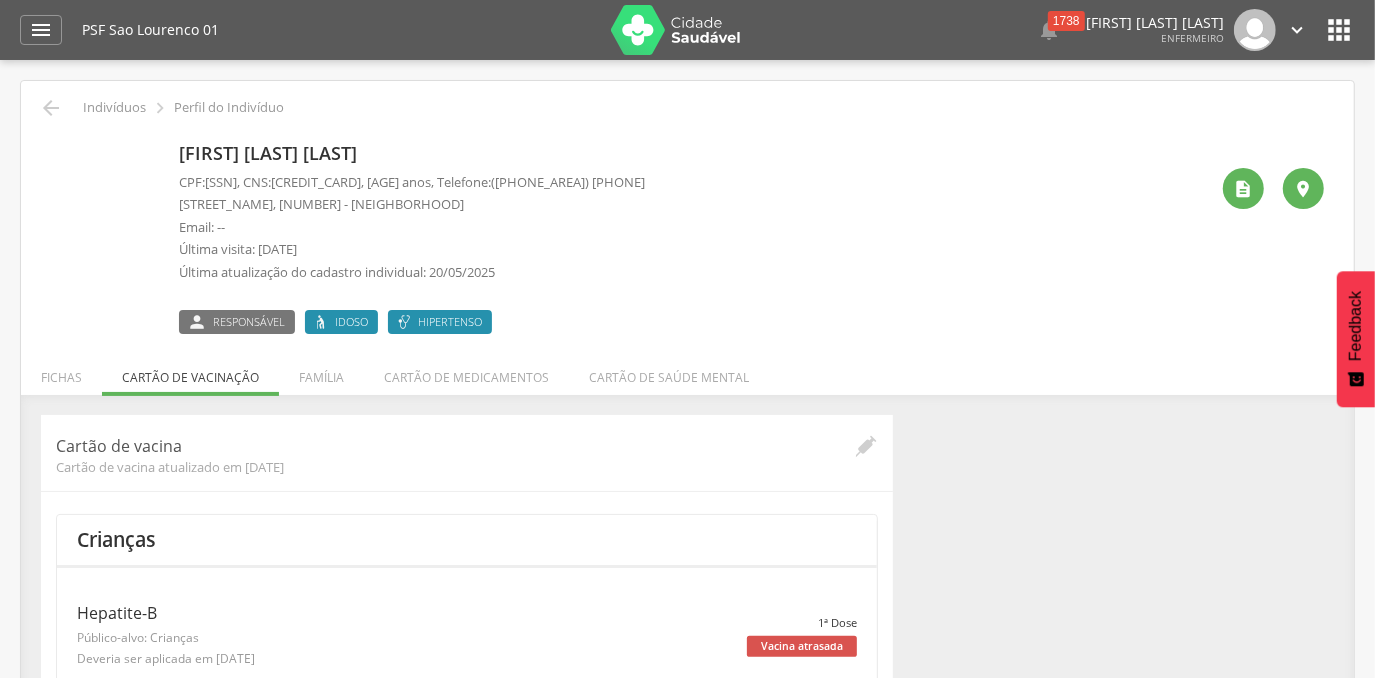 drag, startPoint x: 338, startPoint y: 175, endPoint x: 350, endPoint y: 190, distance: 19.209373 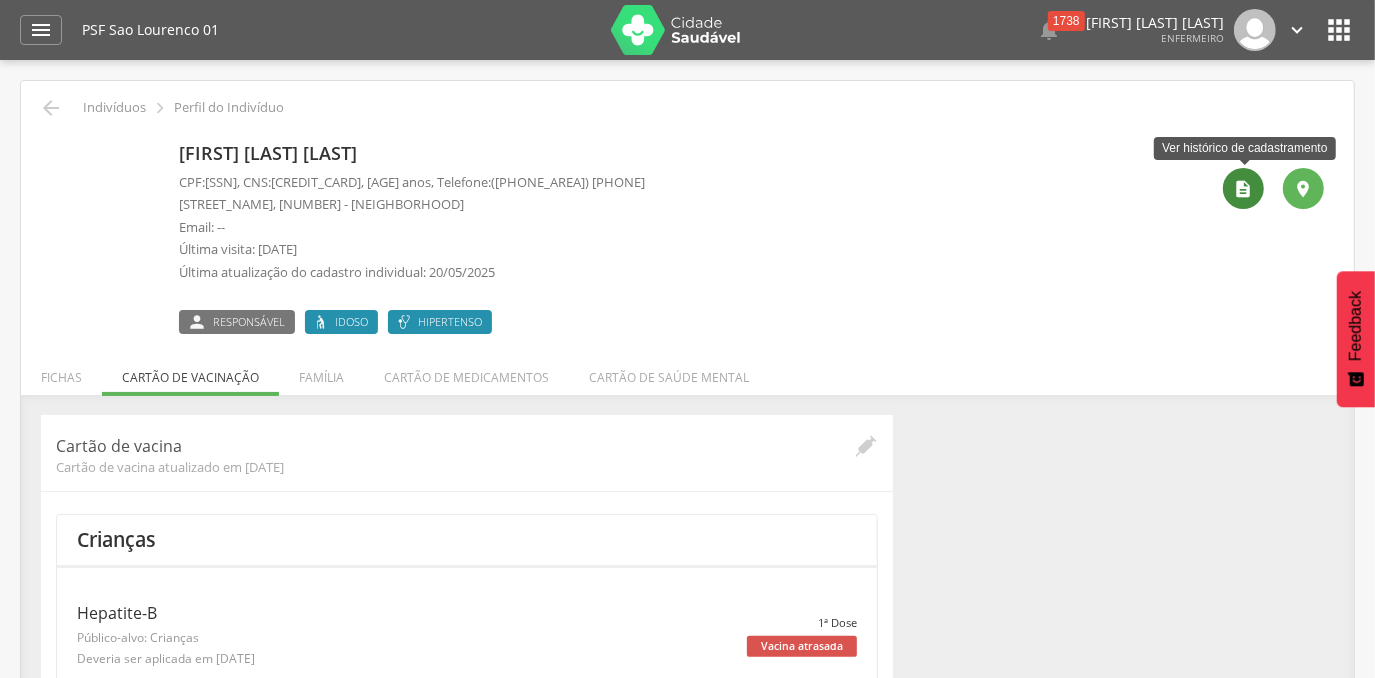 click on "" at bounding box center [1243, 188] 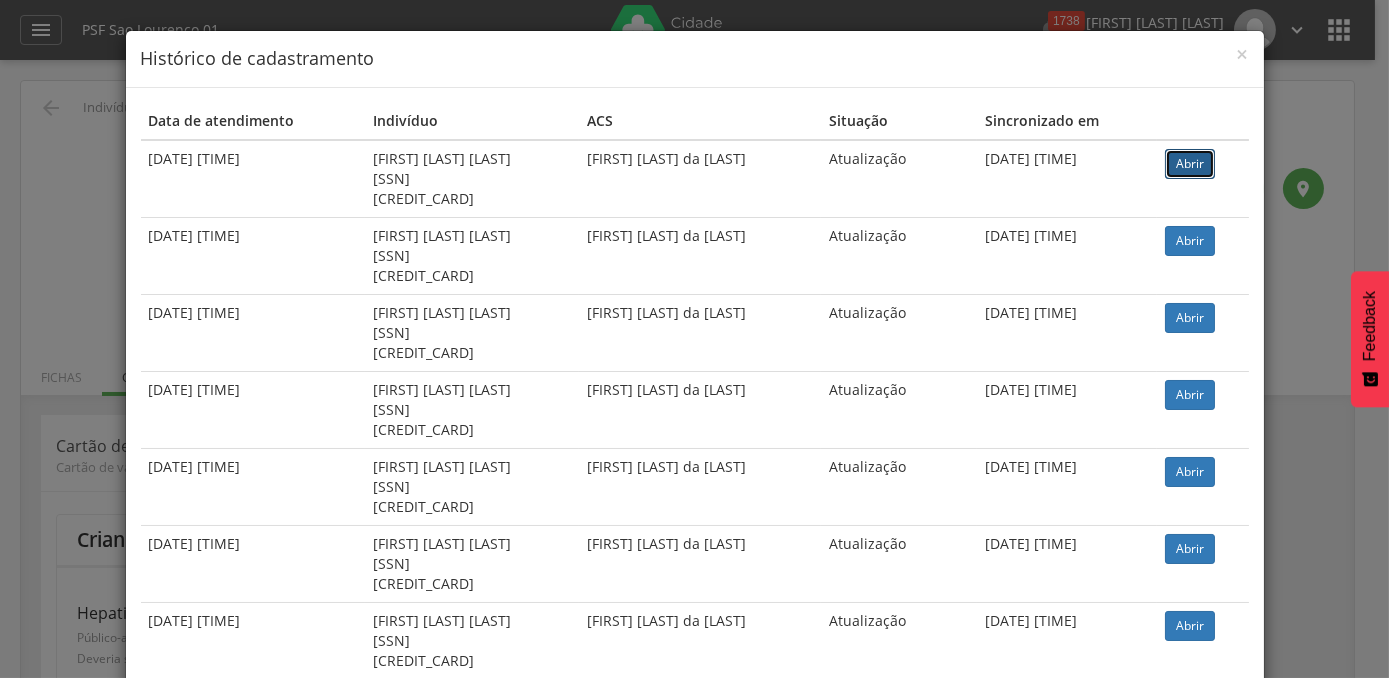 click on "Abrir" at bounding box center [1190, 164] 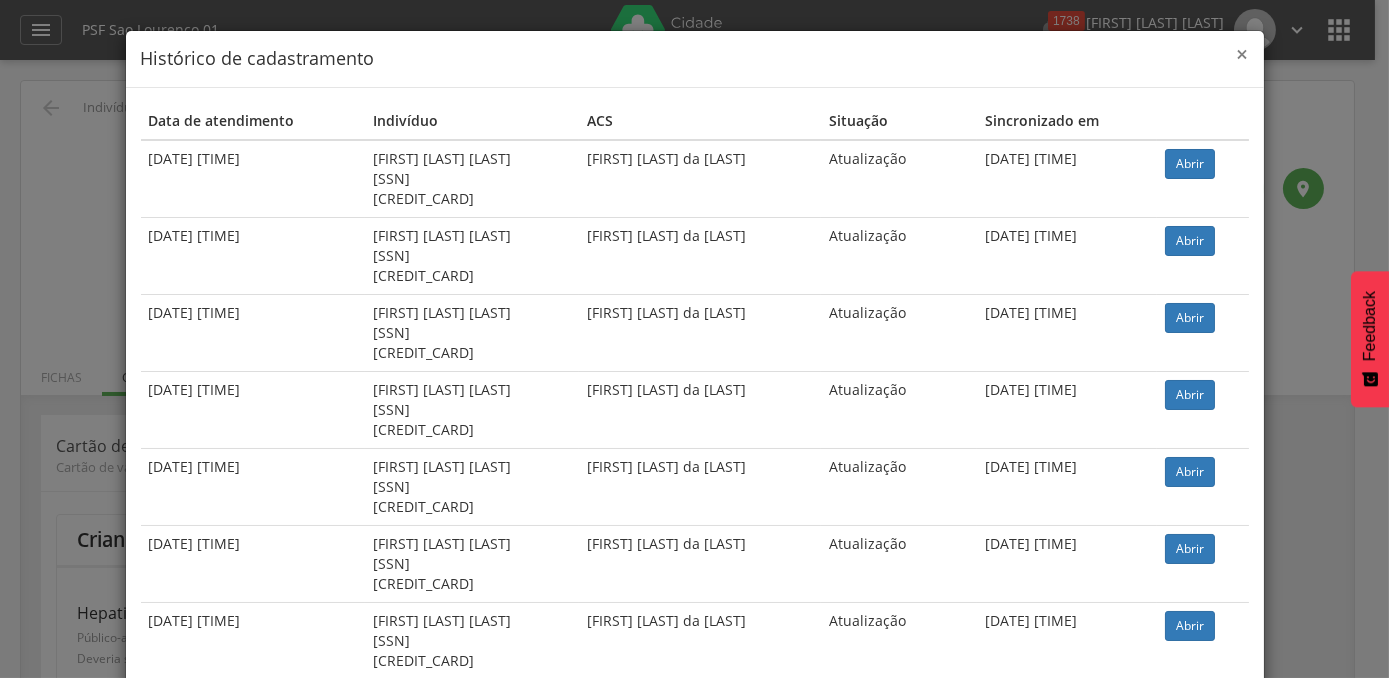 click on "×" at bounding box center (1243, 54) 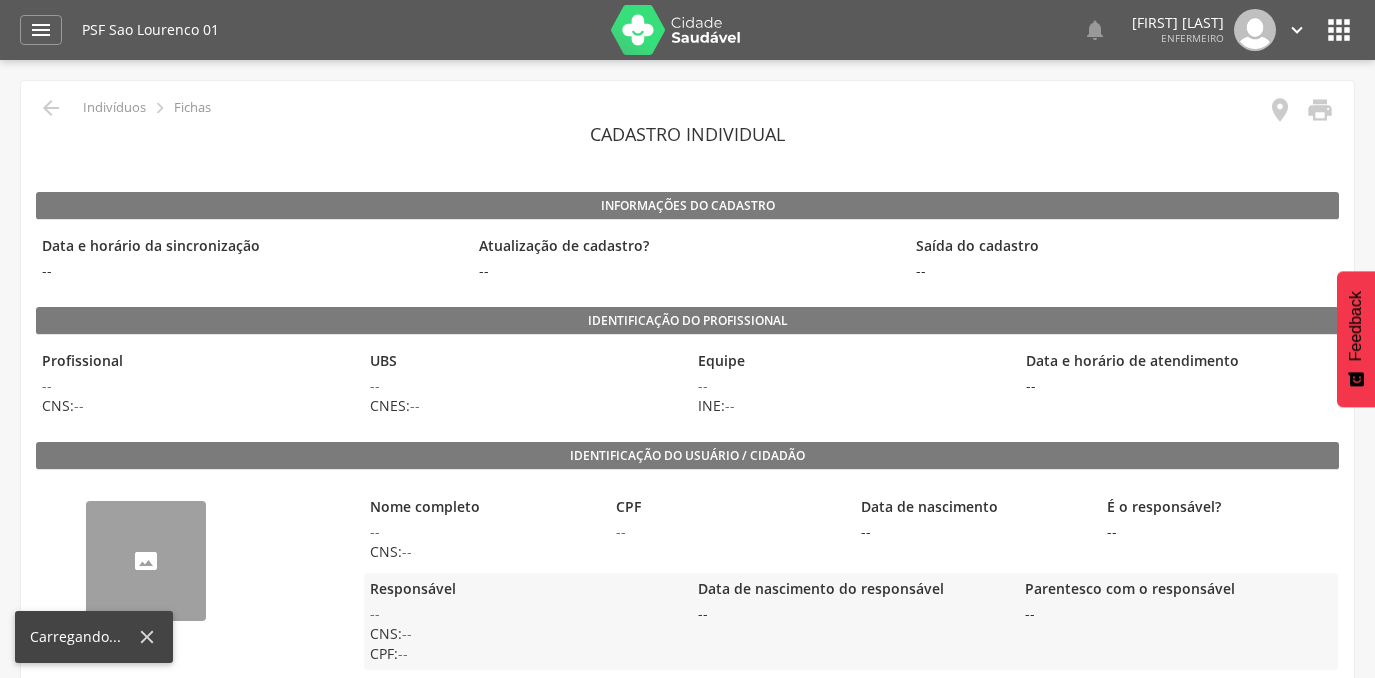 scroll, scrollTop: 0, scrollLeft: 0, axis: both 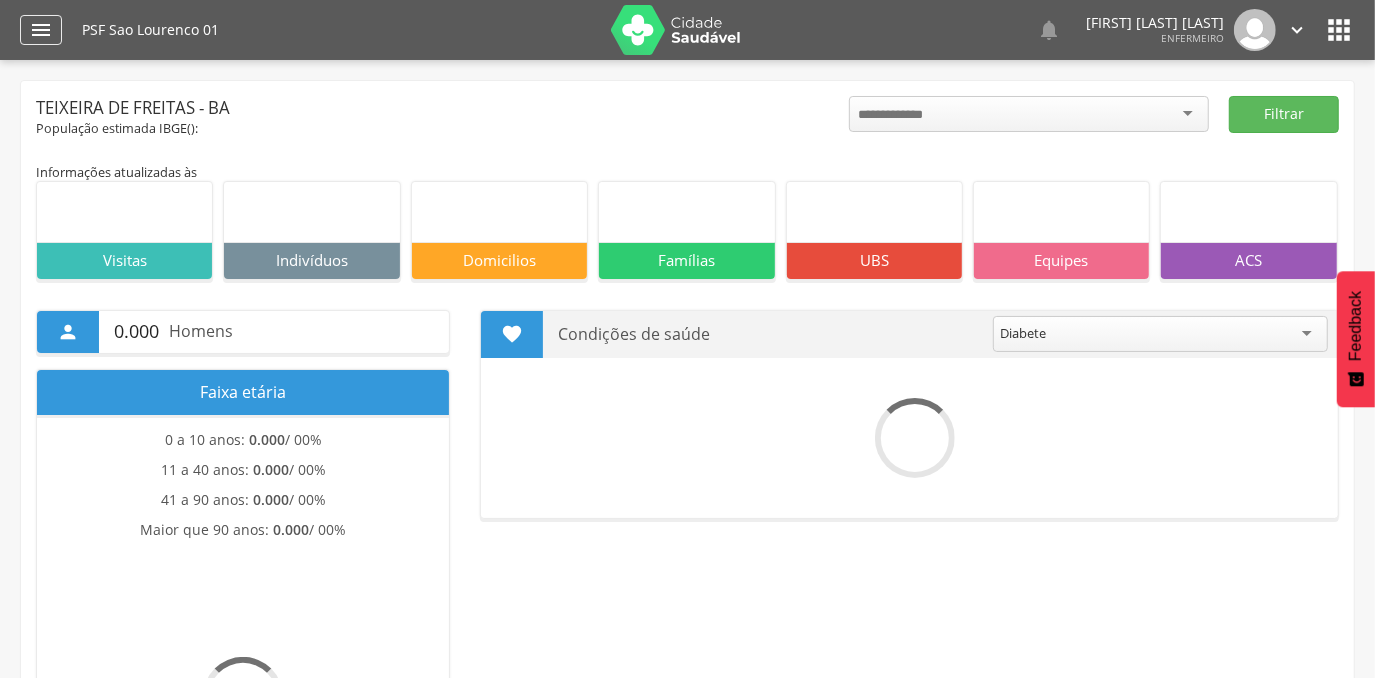 click on "" at bounding box center (41, 30) 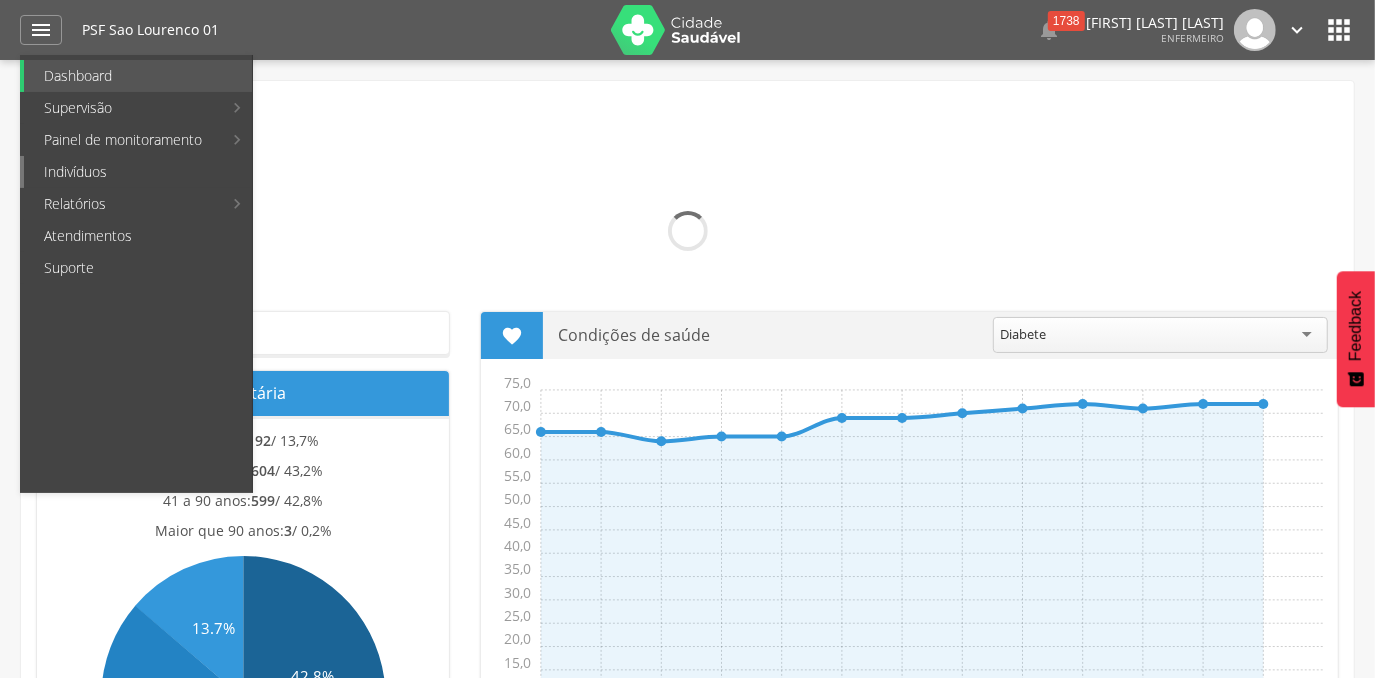 click on "Indivíduos" at bounding box center [138, 172] 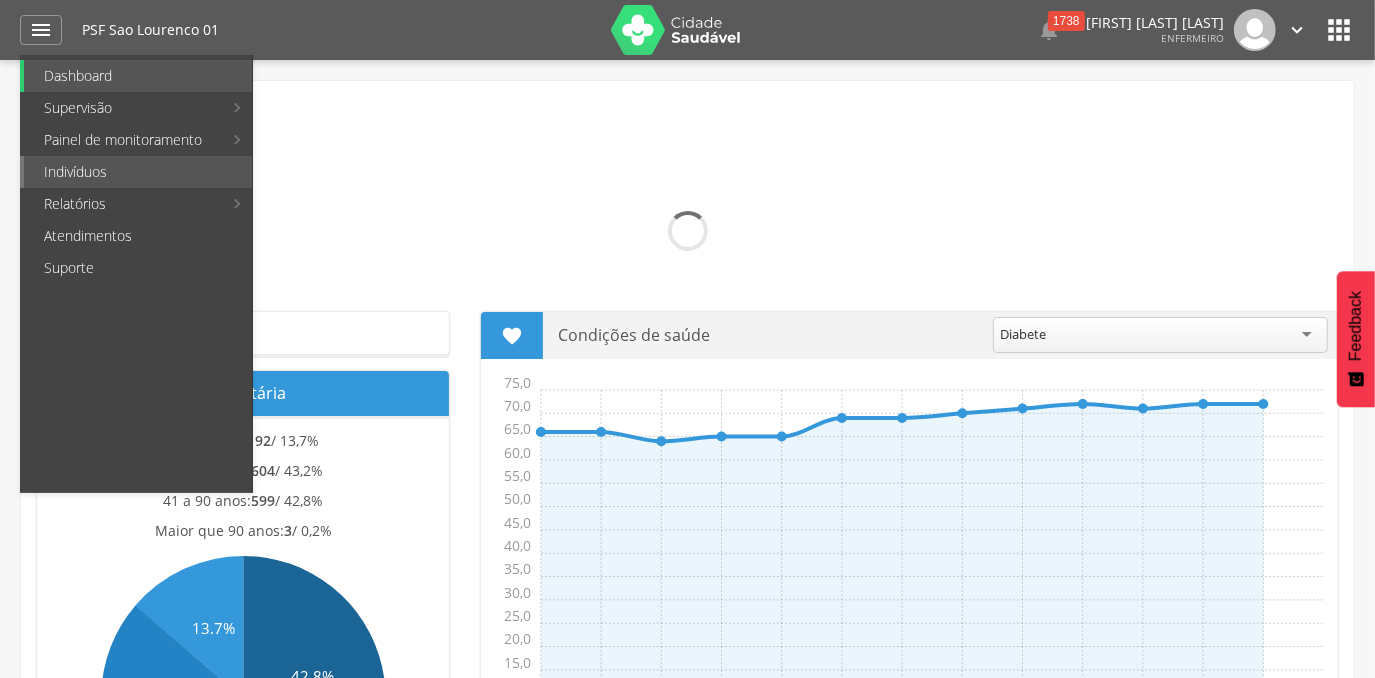 click on "Supervisão
Distritos
Ubs
Coordenador:   - Teixeira de Freitas / BA
Intervalo de Tempo

Selecione um intervalo de tempo
Filtrar
***
0
Fichas  individuais
Detalhes
***
0
Fichas  domiciliares
Detalhes
***
0
Visitas
Detalhes
***
0
Fichas de  responsáveis  familiares
0" at bounding box center [687, 399] 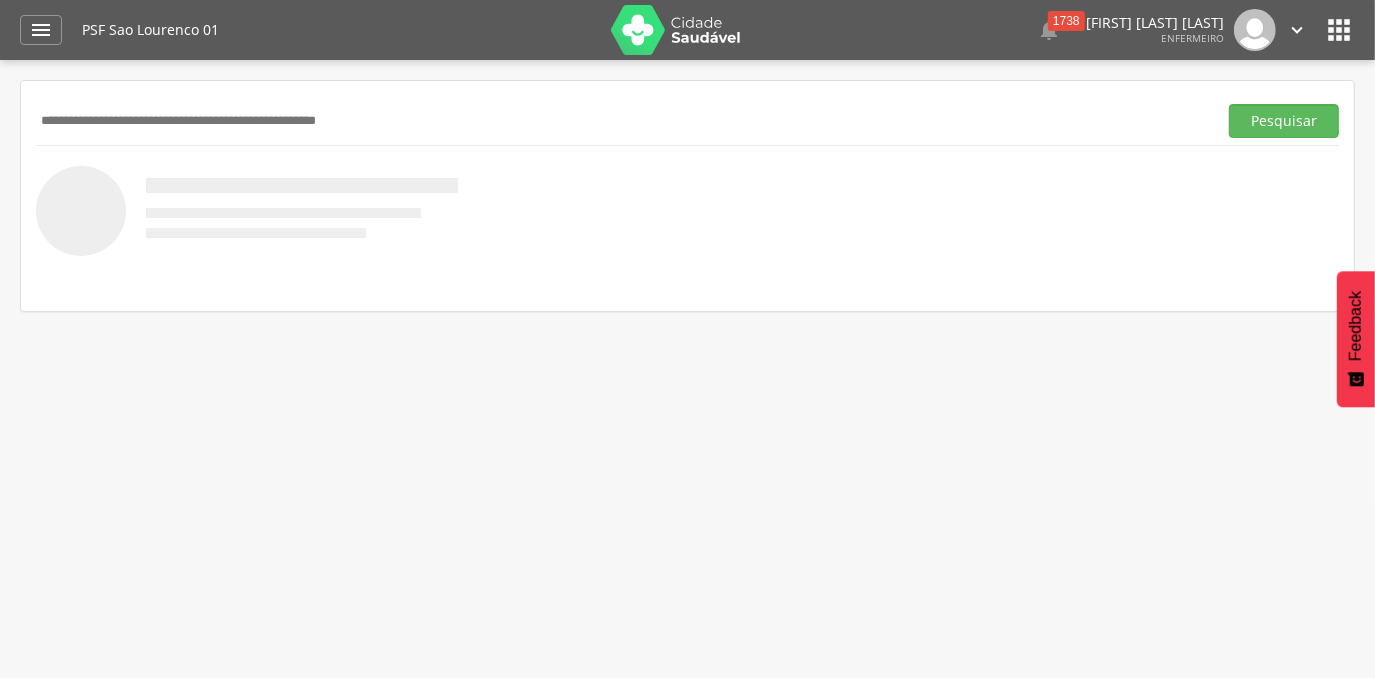 click at bounding box center (622, 121) 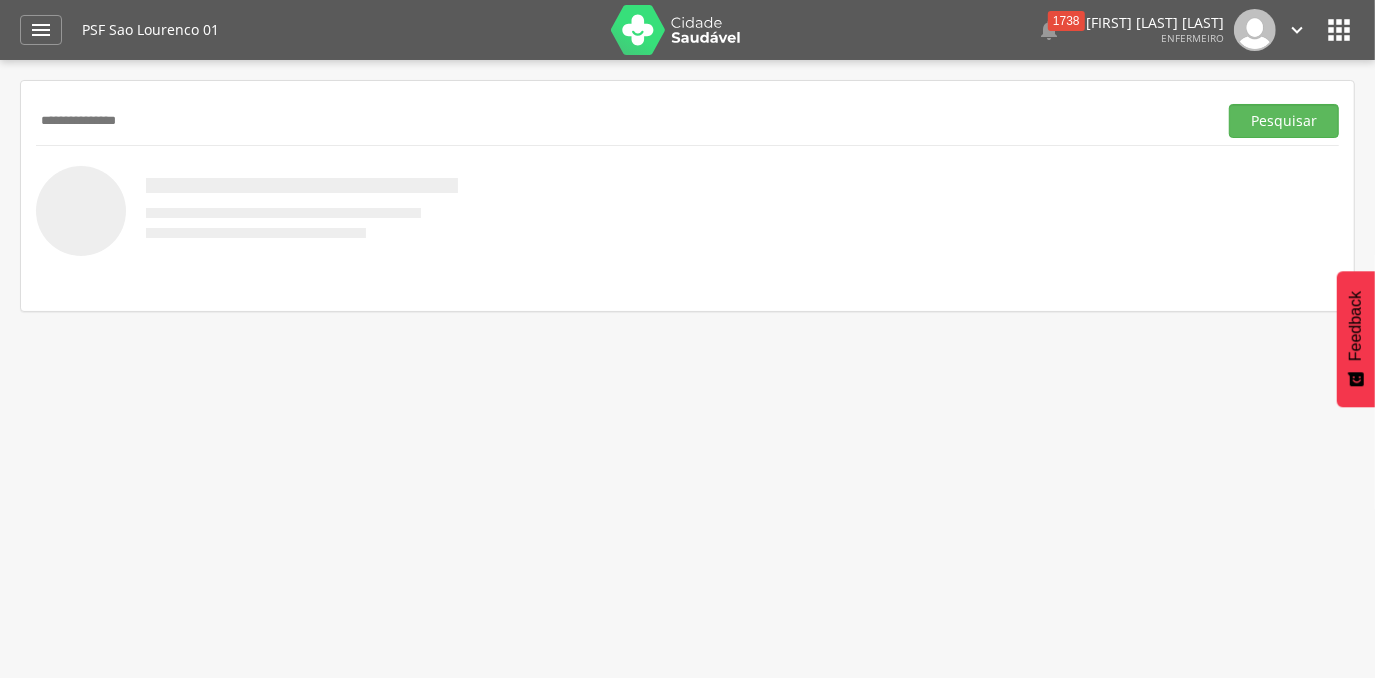 click on "Pesquisar" at bounding box center (1284, 121) 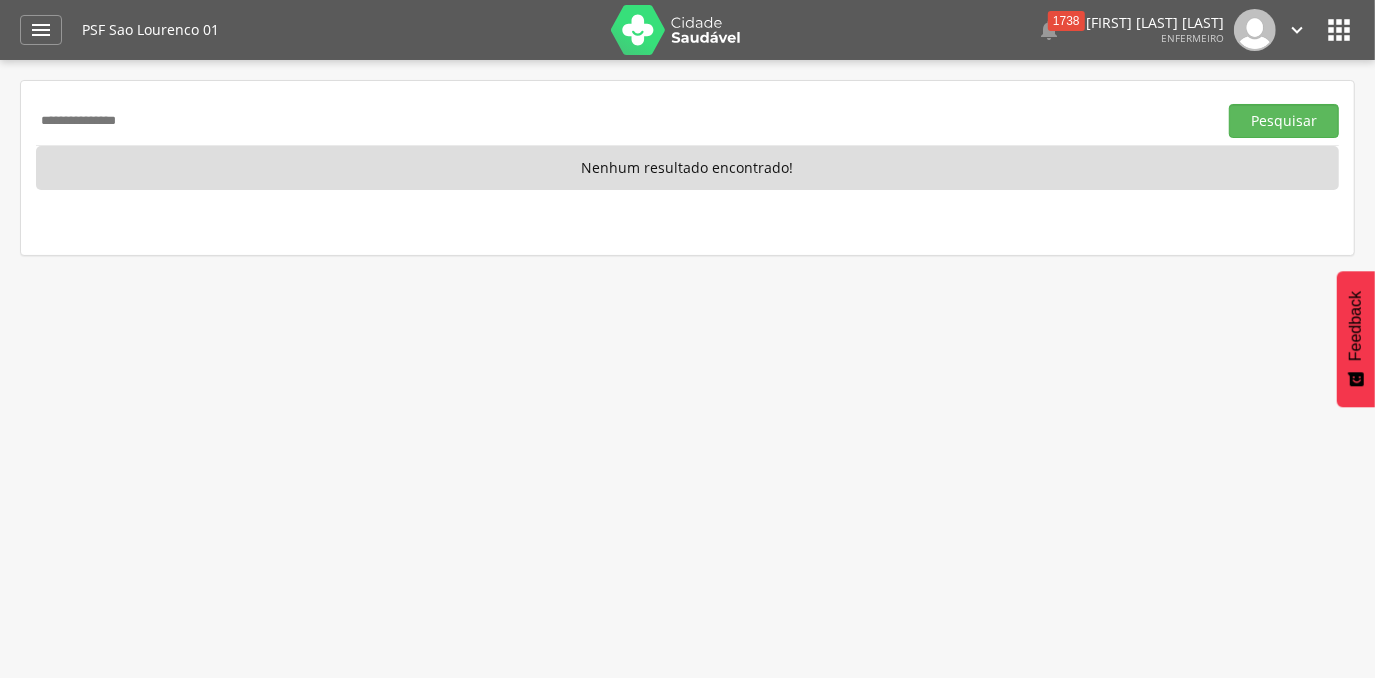 drag, startPoint x: 189, startPoint y: 119, endPoint x: -4, endPoint y: 128, distance: 193.20973 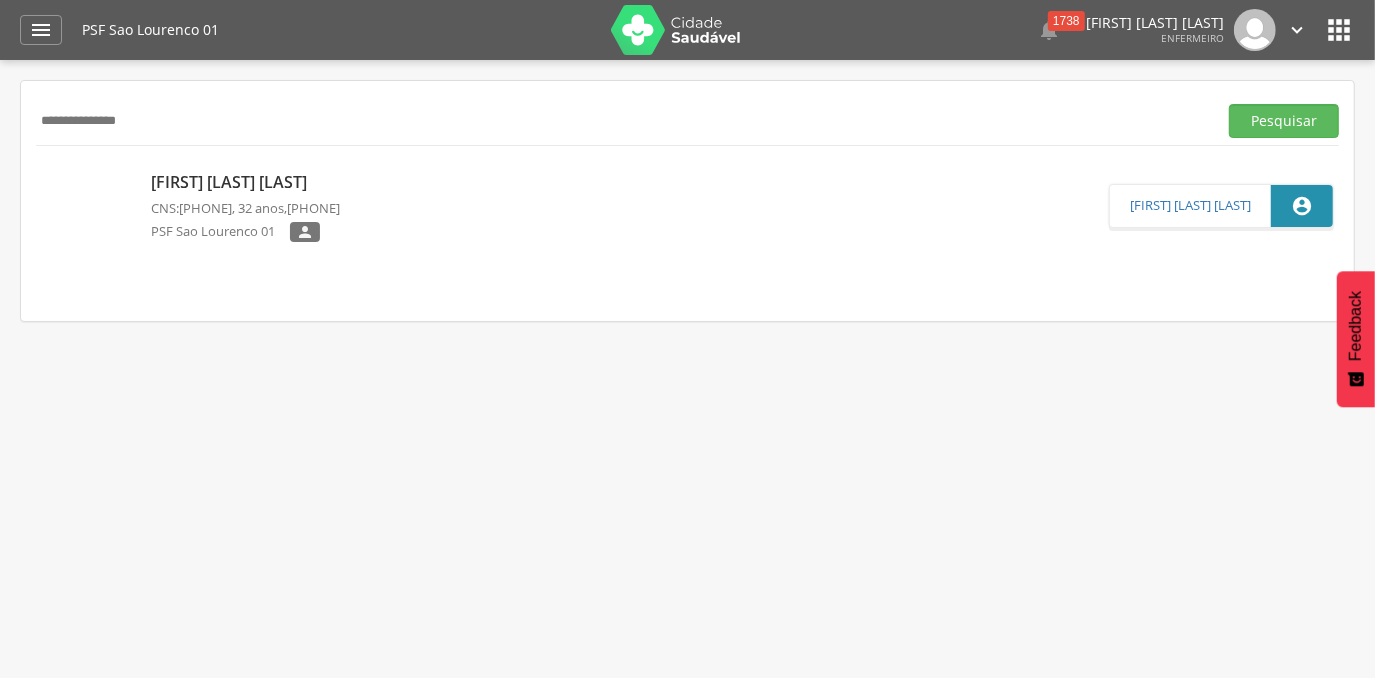 drag, startPoint x: 349, startPoint y: 677, endPoint x: 254, endPoint y: 633, distance: 104.69479 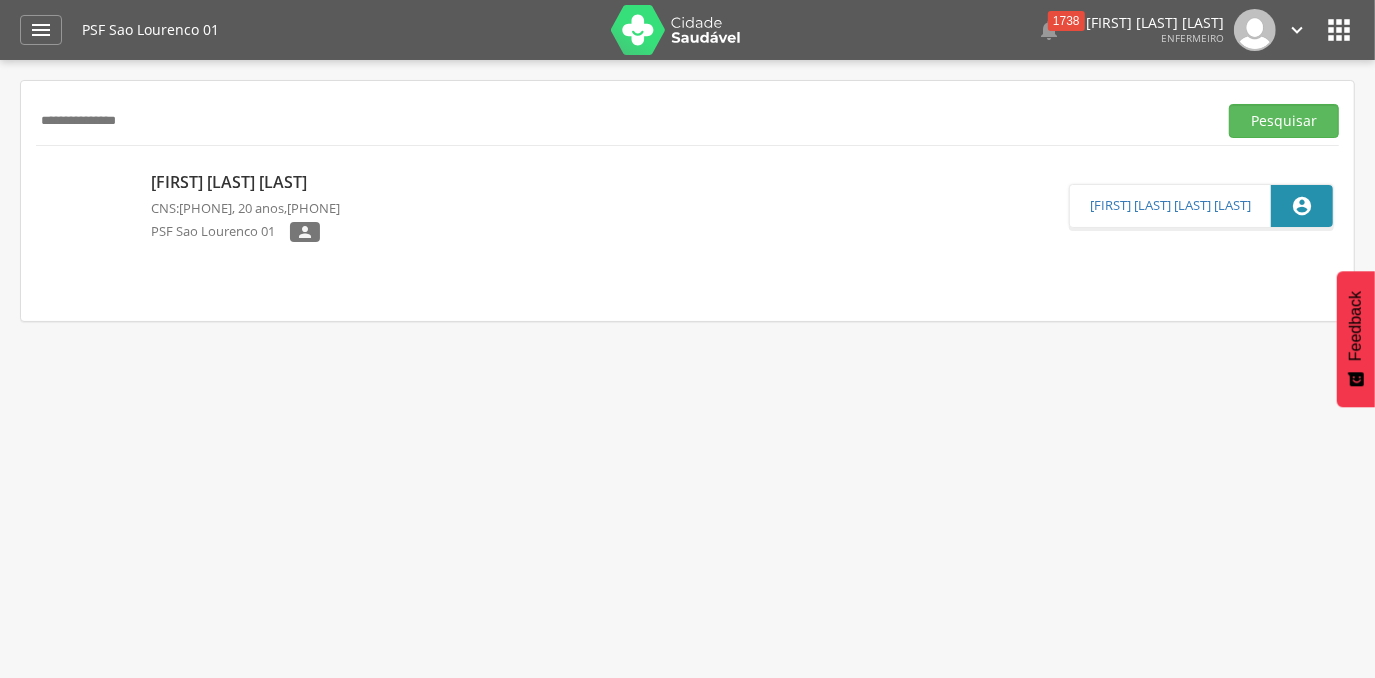 drag, startPoint x: 158, startPoint y: 124, endPoint x: 32, endPoint y: 122, distance: 126.01587 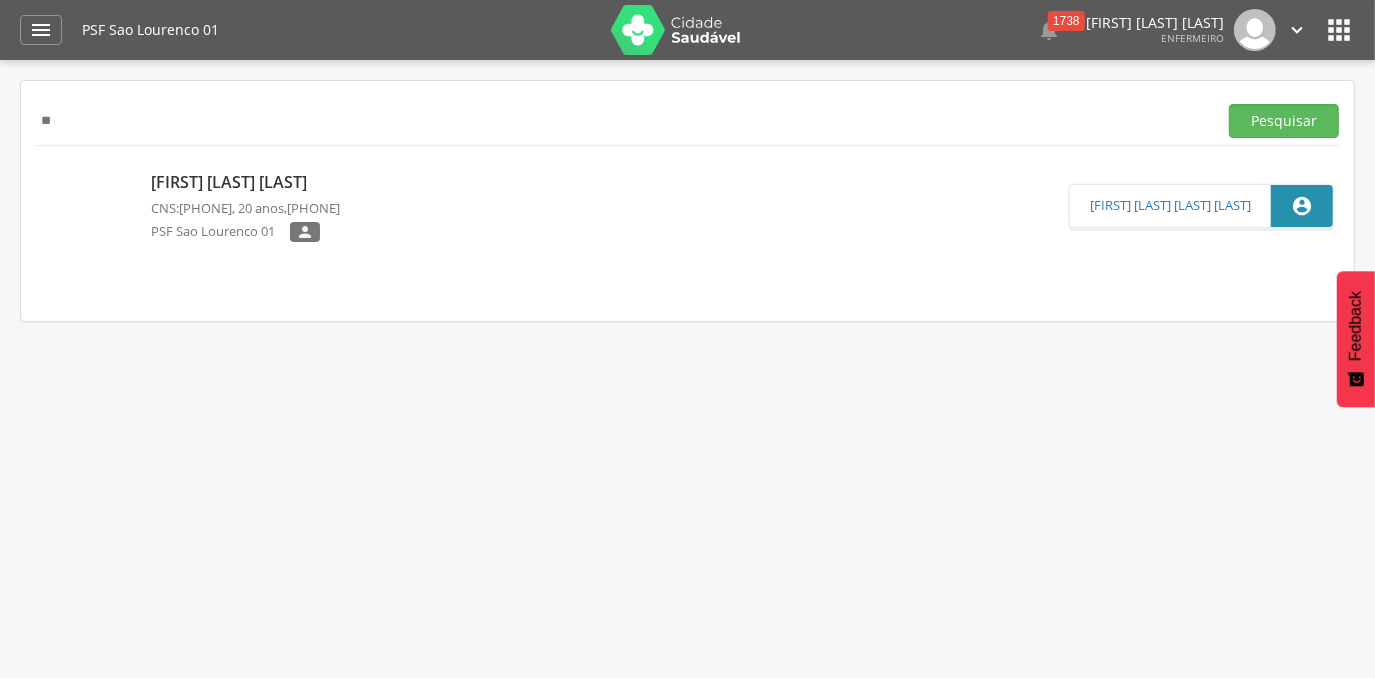 type on "*" 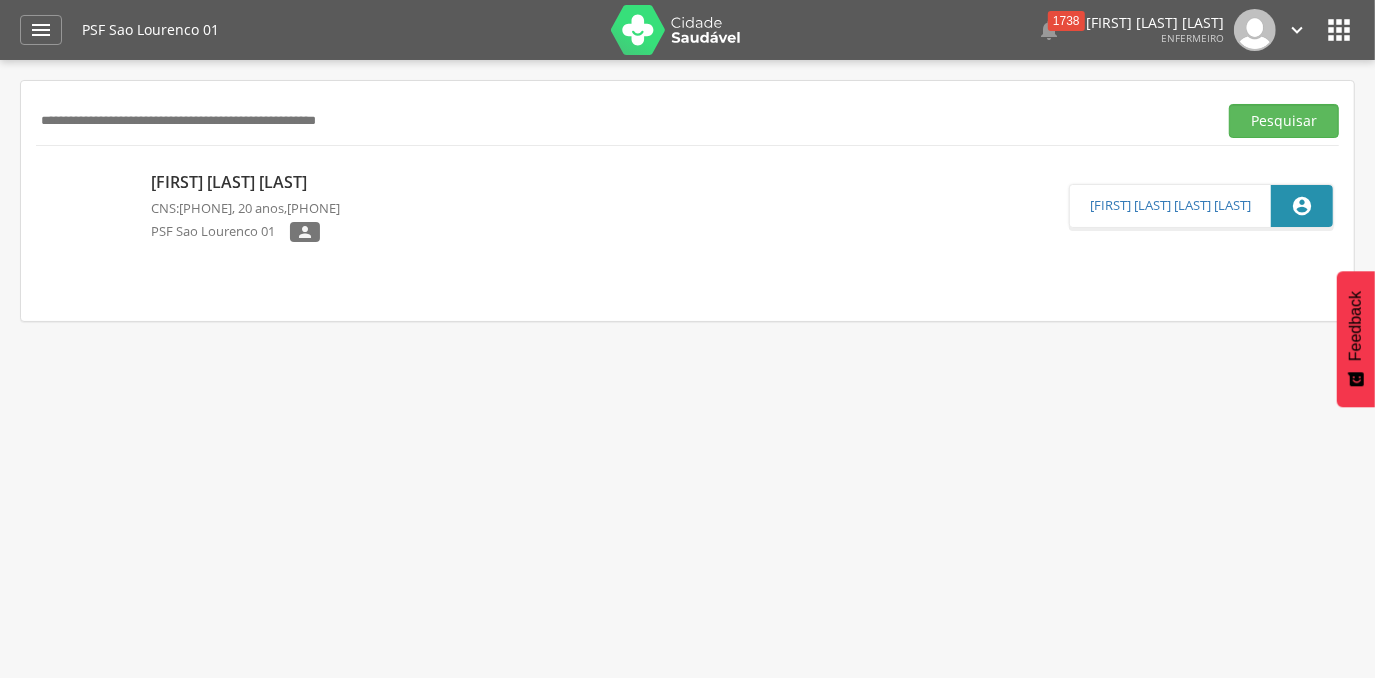 paste on "**********" 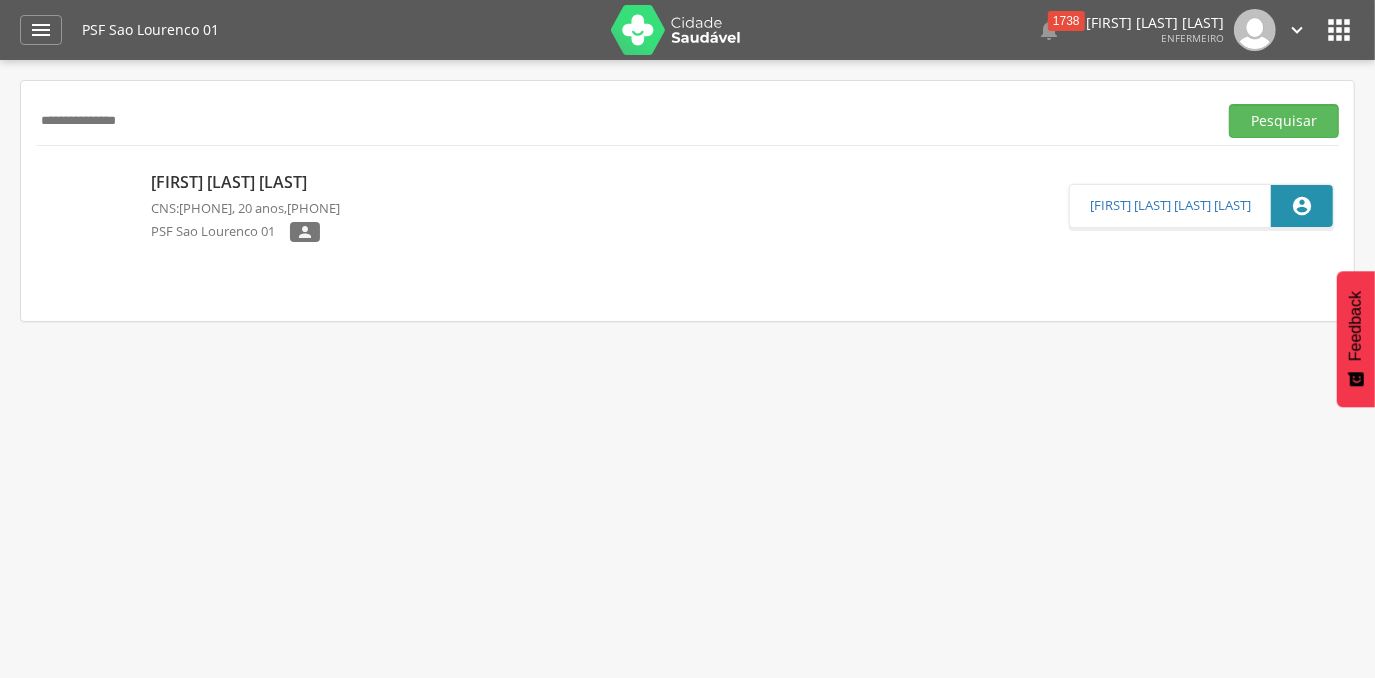 click on "Pesquisar" at bounding box center [1284, 121] 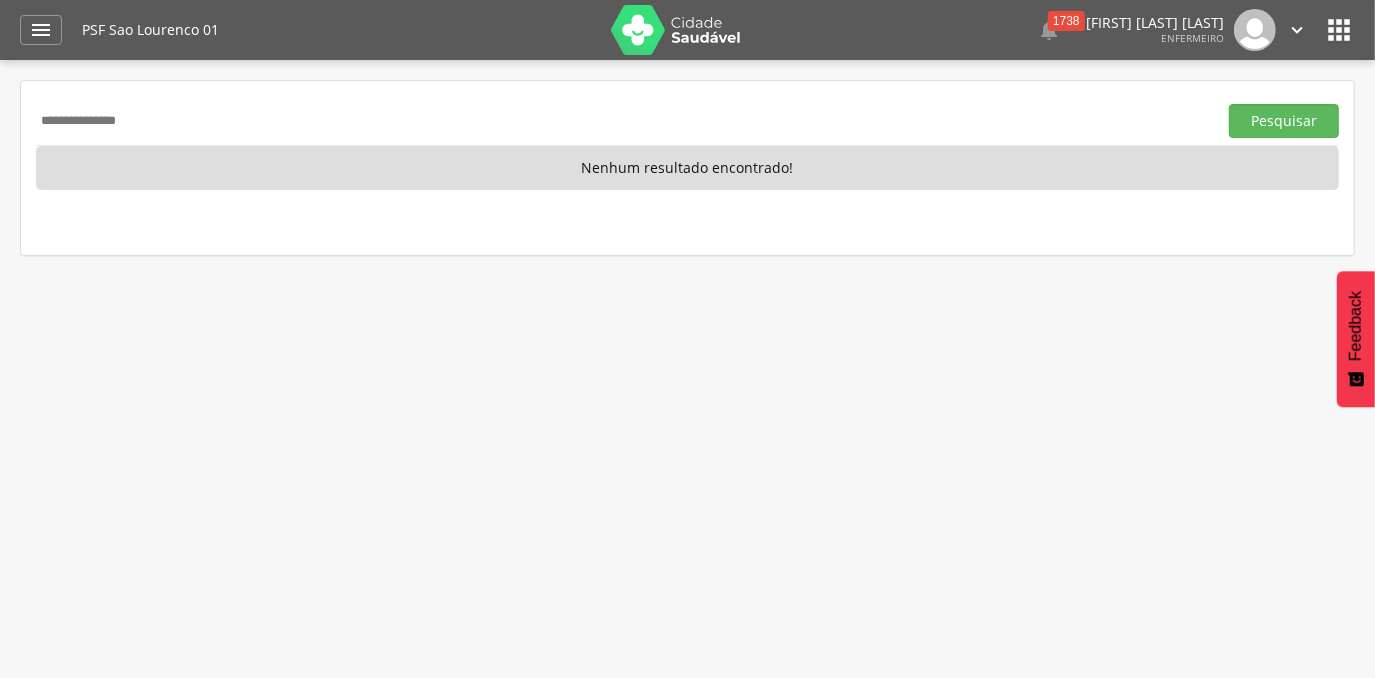 drag, startPoint x: 162, startPoint y: 119, endPoint x: 27, endPoint y: 123, distance: 135.05925 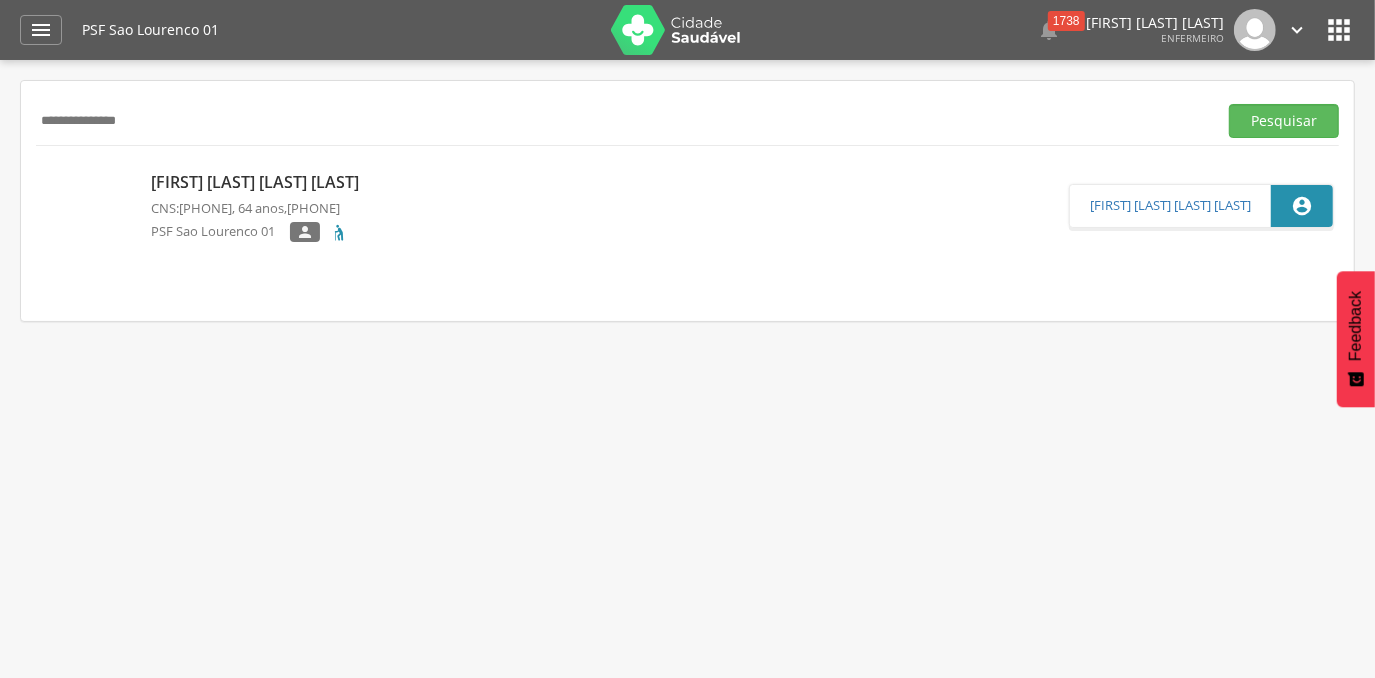 drag, startPoint x: 161, startPoint y: 129, endPoint x: 0, endPoint y: 130, distance: 161.00311 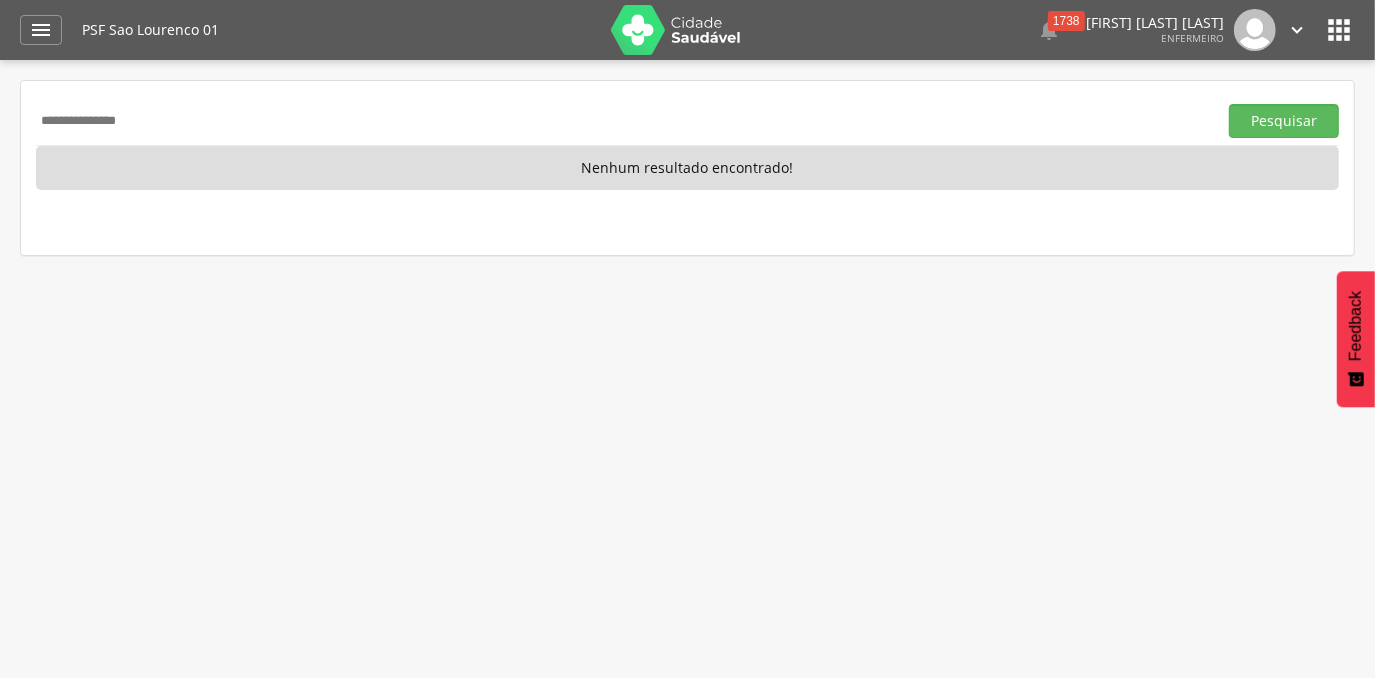 drag, startPoint x: 172, startPoint y: 118, endPoint x: 3, endPoint y: 124, distance: 169.10648 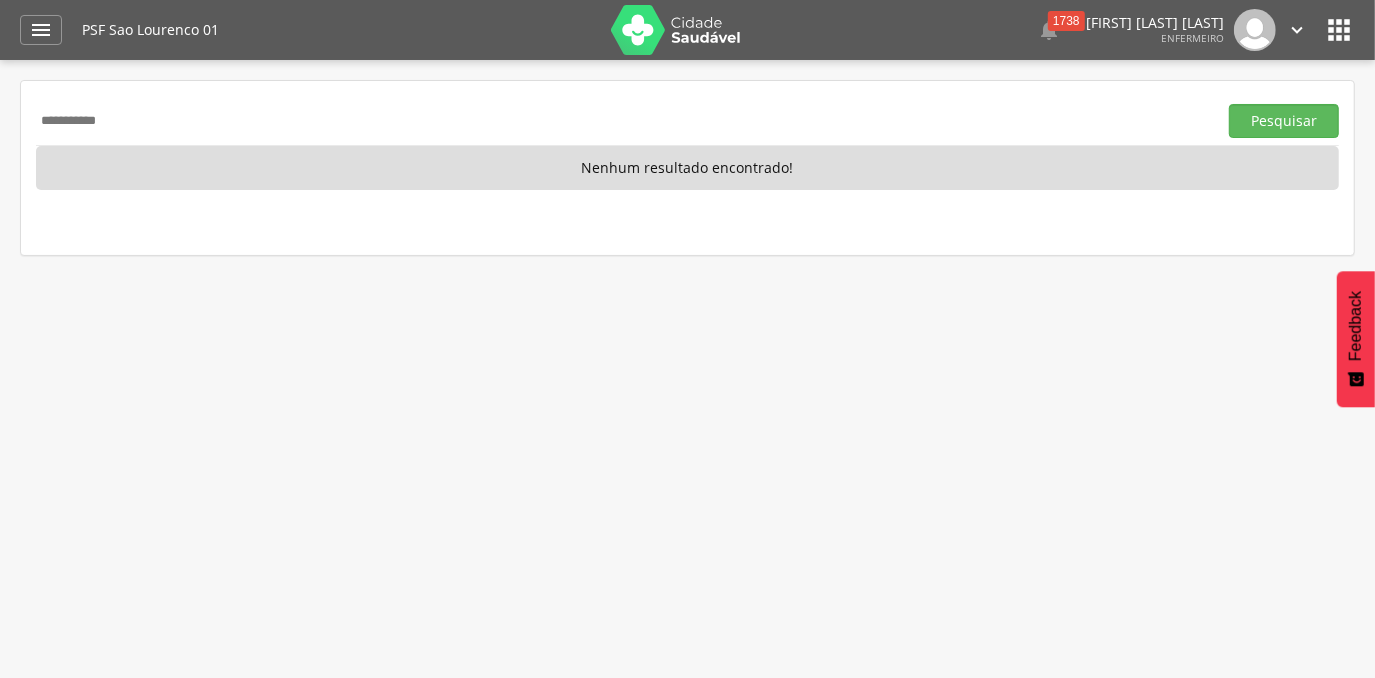 type on "**********" 